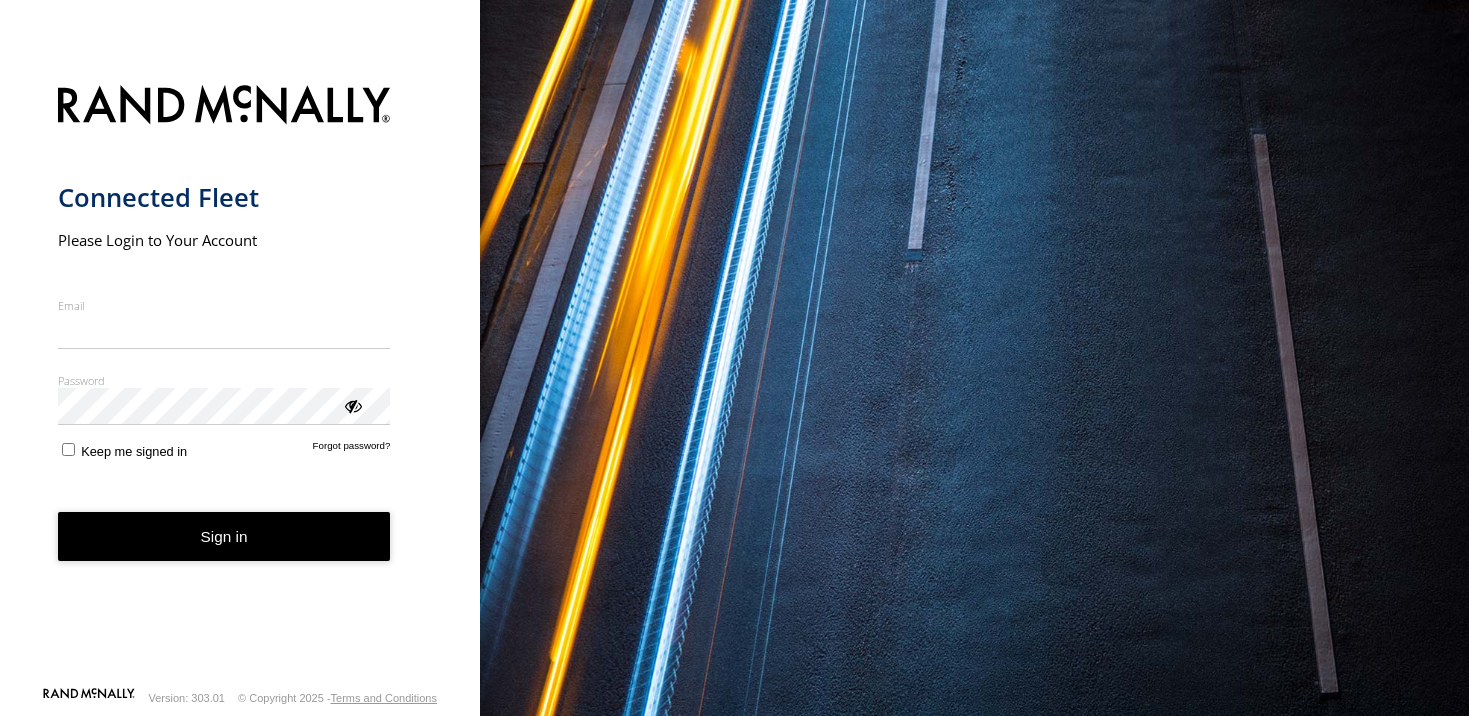 scroll, scrollTop: 0, scrollLeft: 0, axis: both 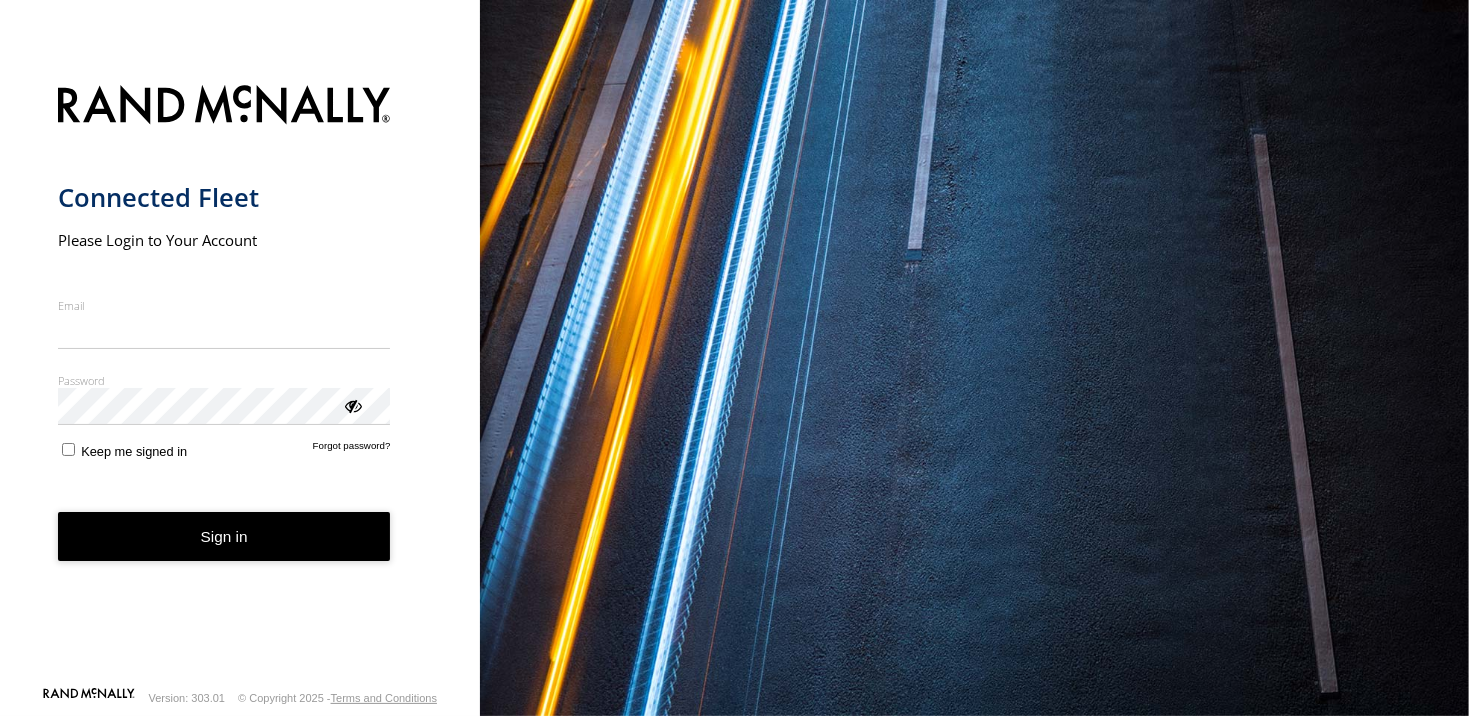 type on "**********" 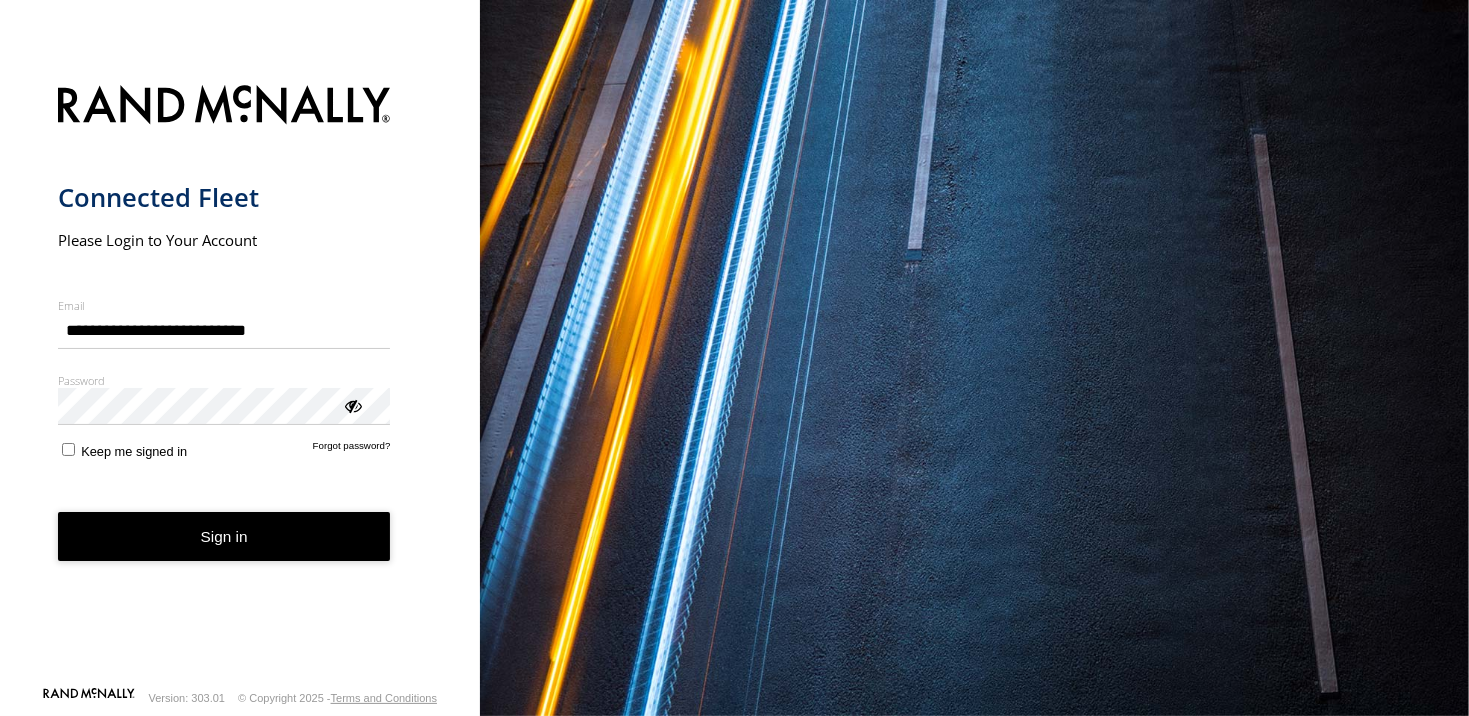 click on "Sign in" at bounding box center [224, 536] 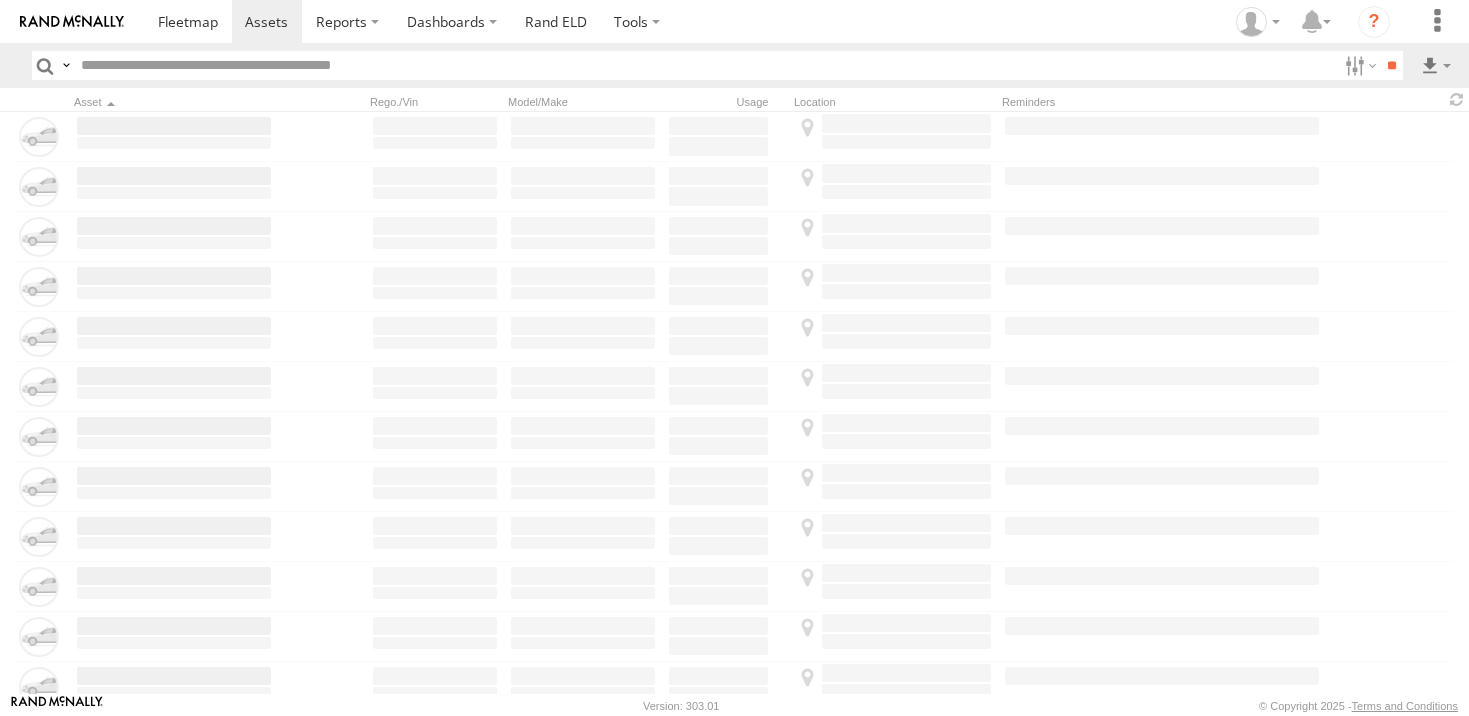 scroll, scrollTop: 0, scrollLeft: 0, axis: both 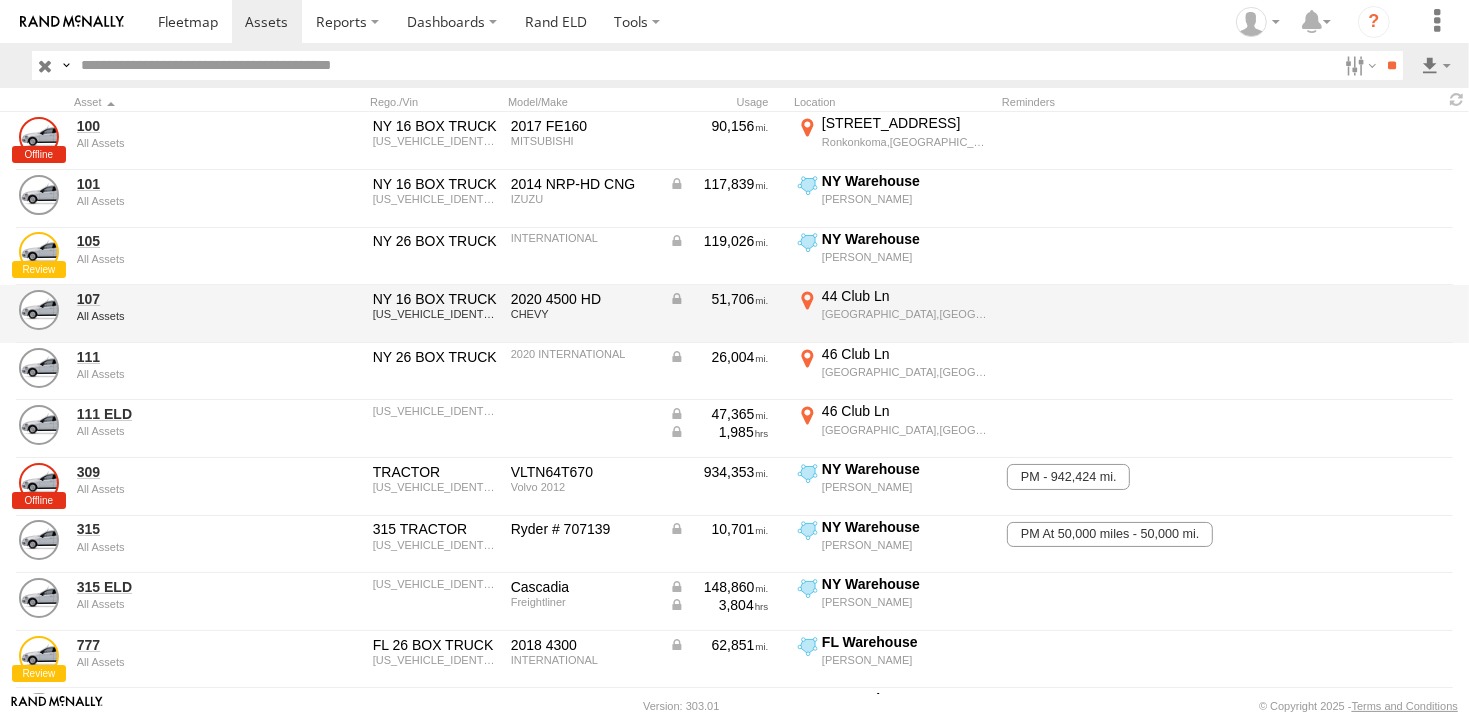 click on "NY 16 BOX TRUCK
[US_VEHICLE_IDENTIFICATION_NUMBER]" at bounding box center (435, 314) 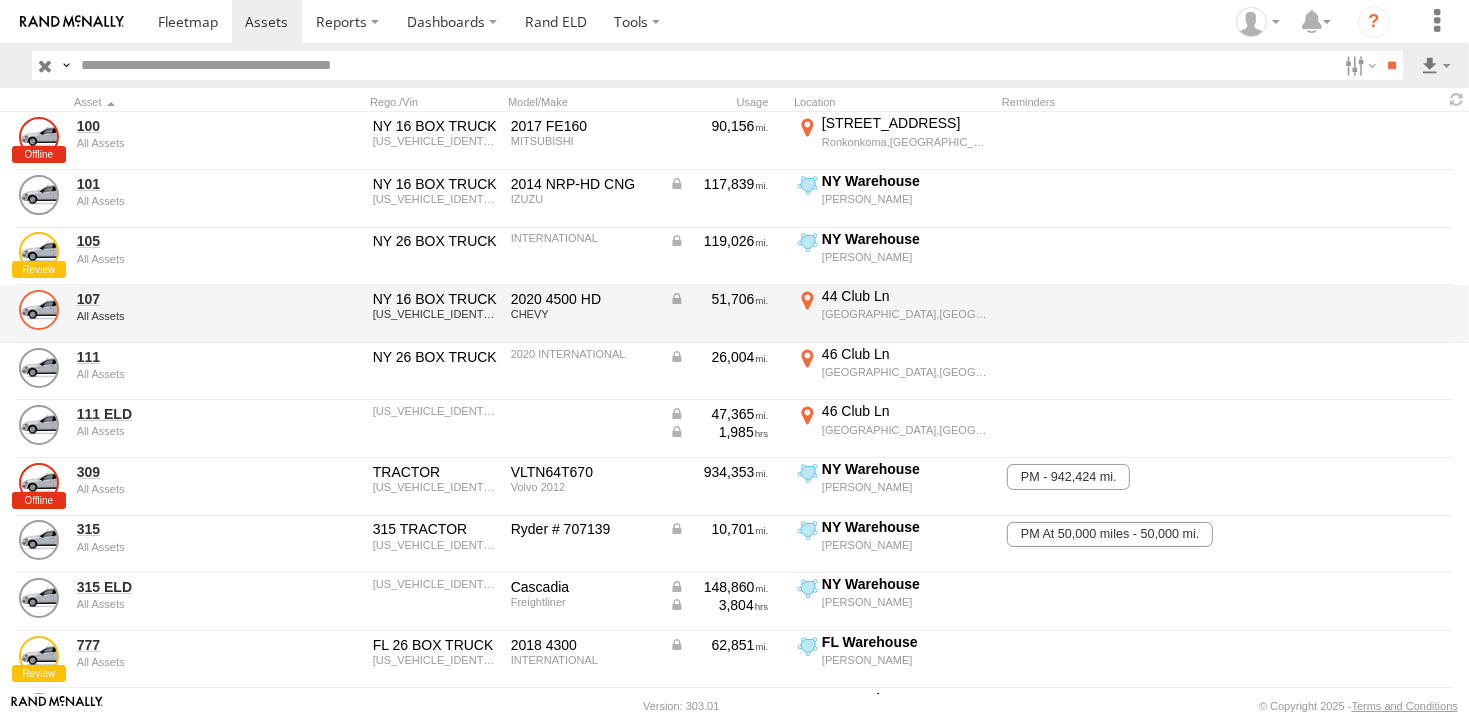 click at bounding box center [39, 310] 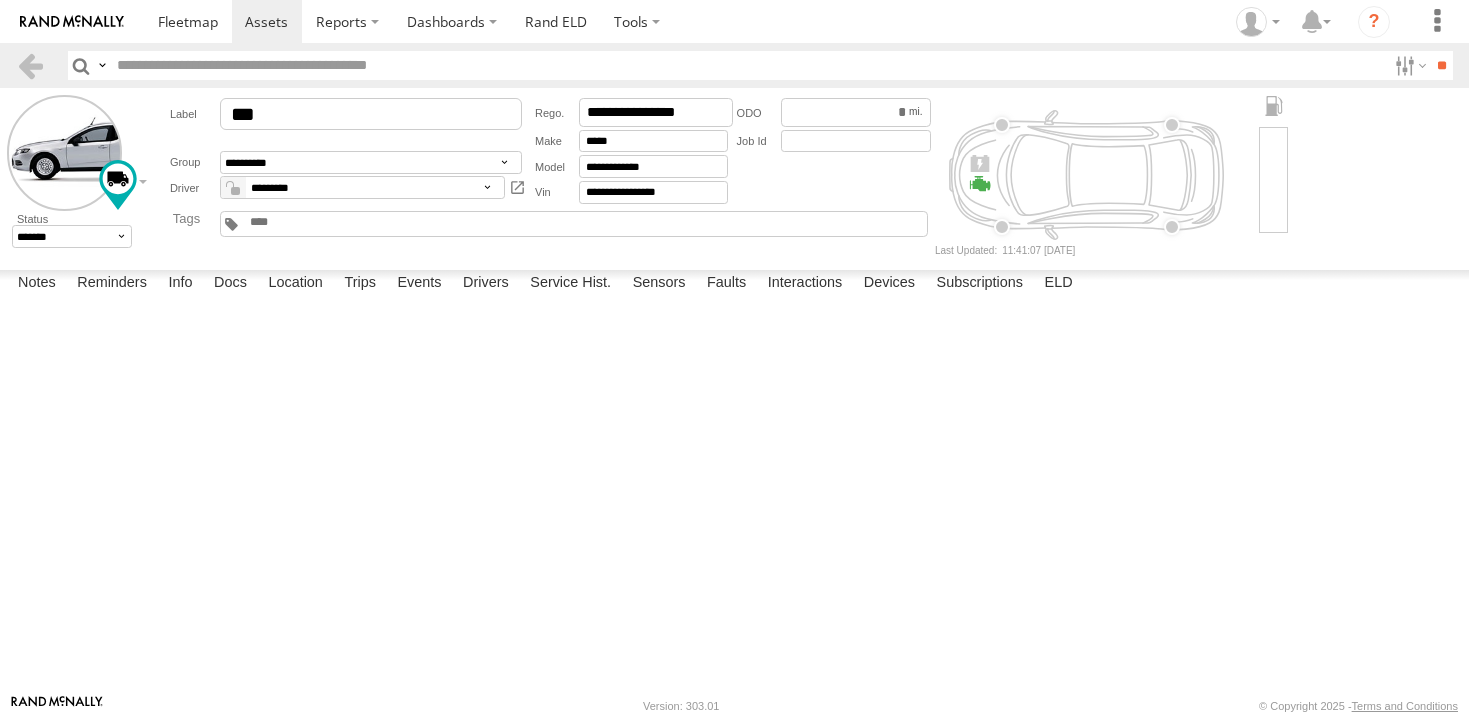 scroll, scrollTop: 0, scrollLeft: 0, axis: both 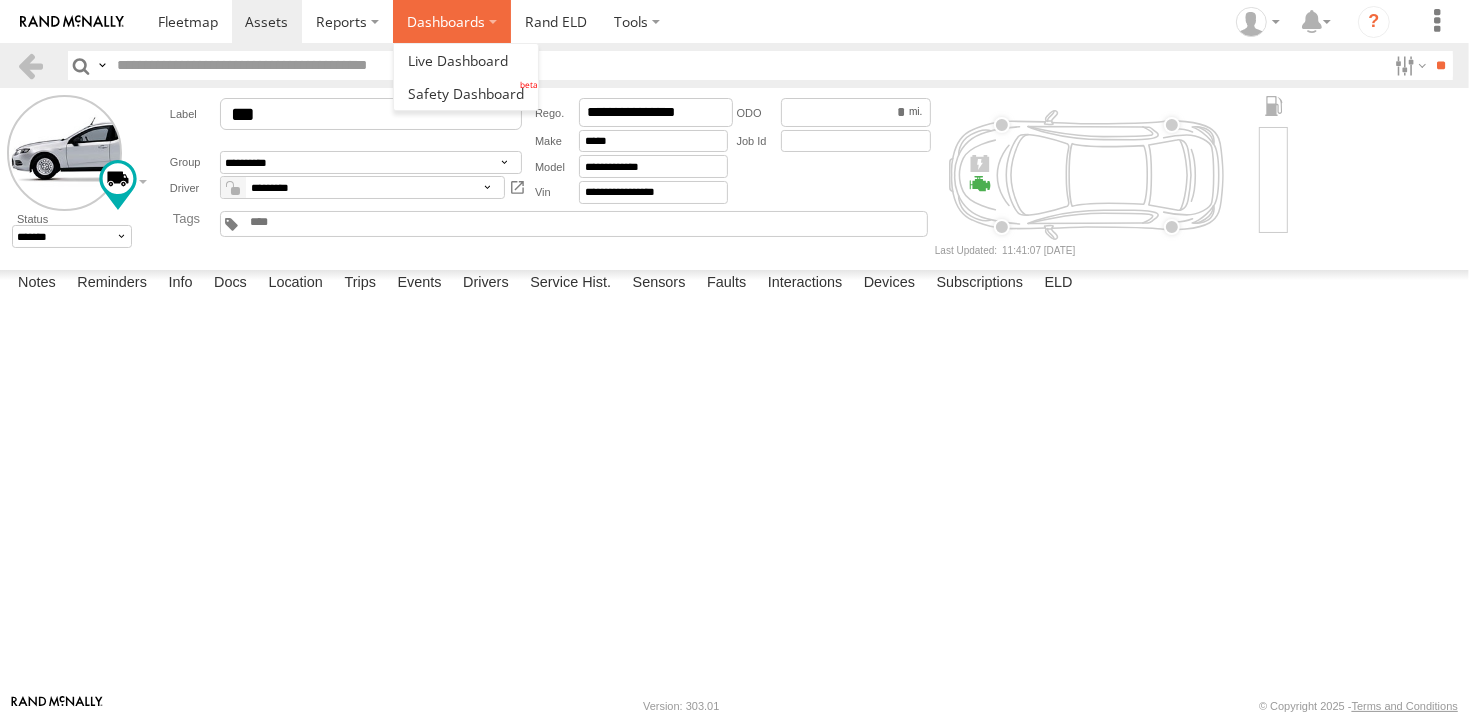click on "Dashboards" at bounding box center [452, 21] 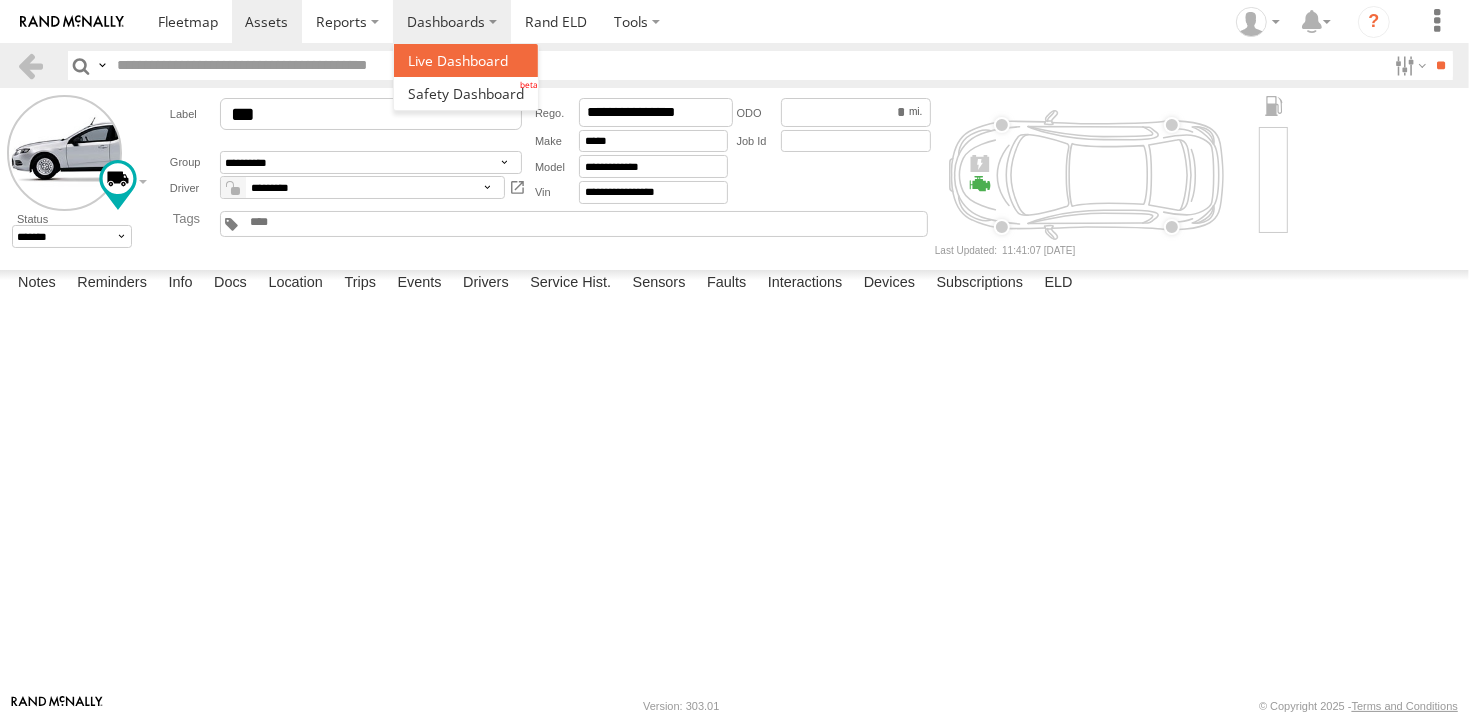 click at bounding box center (458, 60) 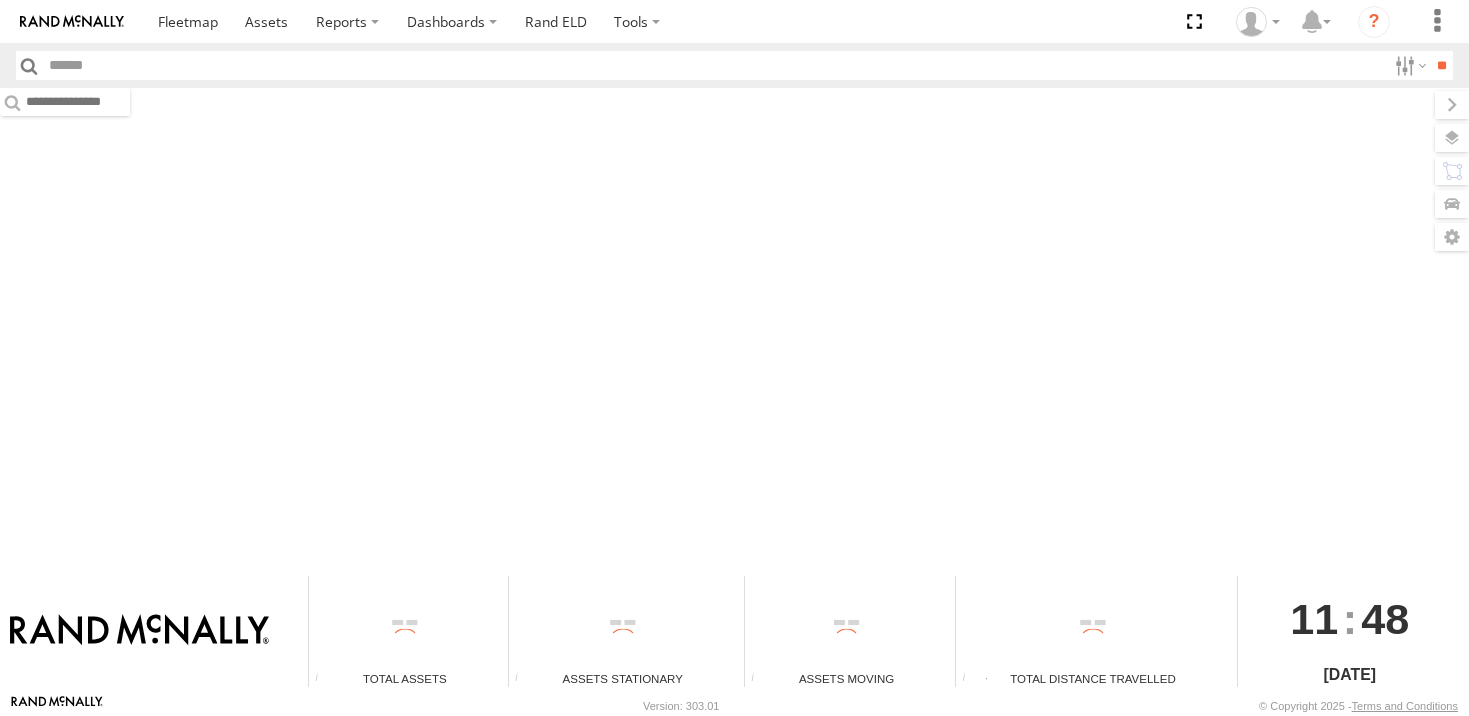 scroll, scrollTop: 0, scrollLeft: 0, axis: both 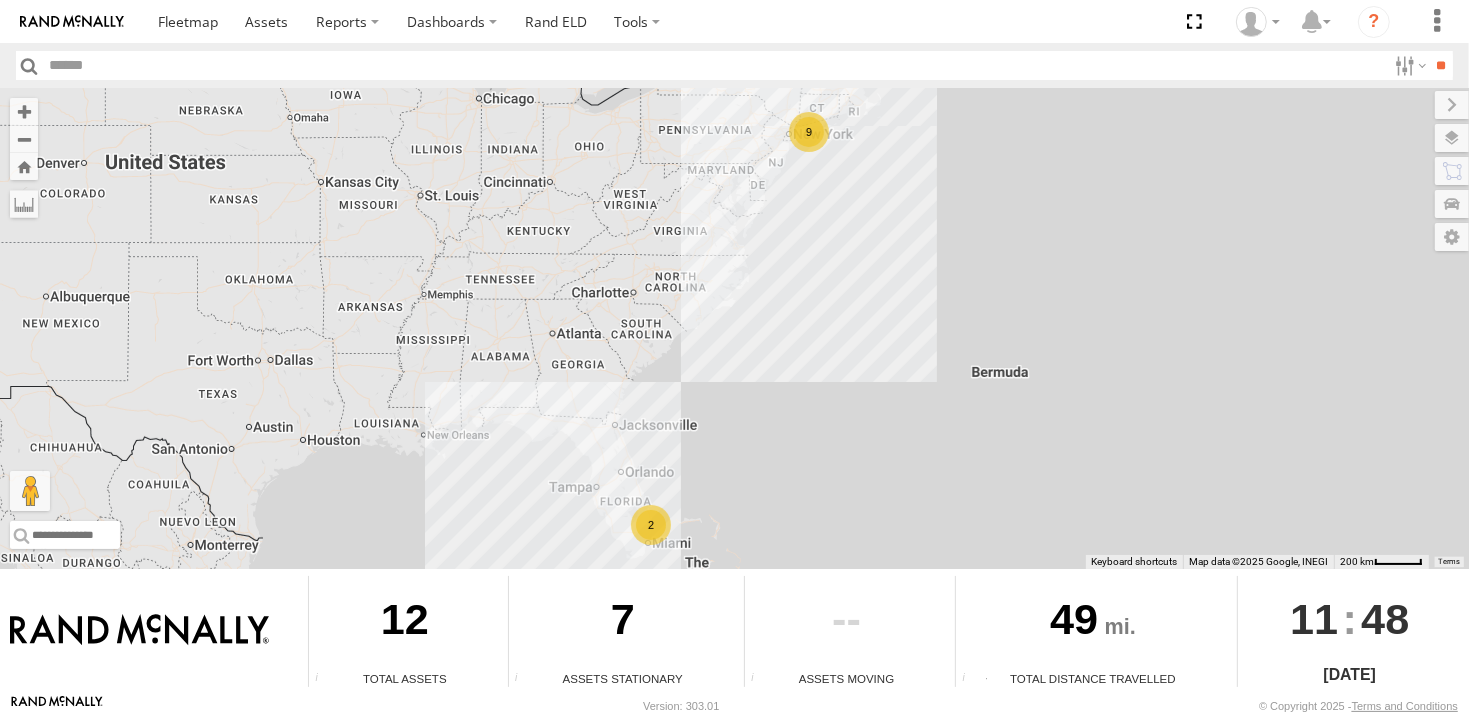 click on "9" at bounding box center (809, 132) 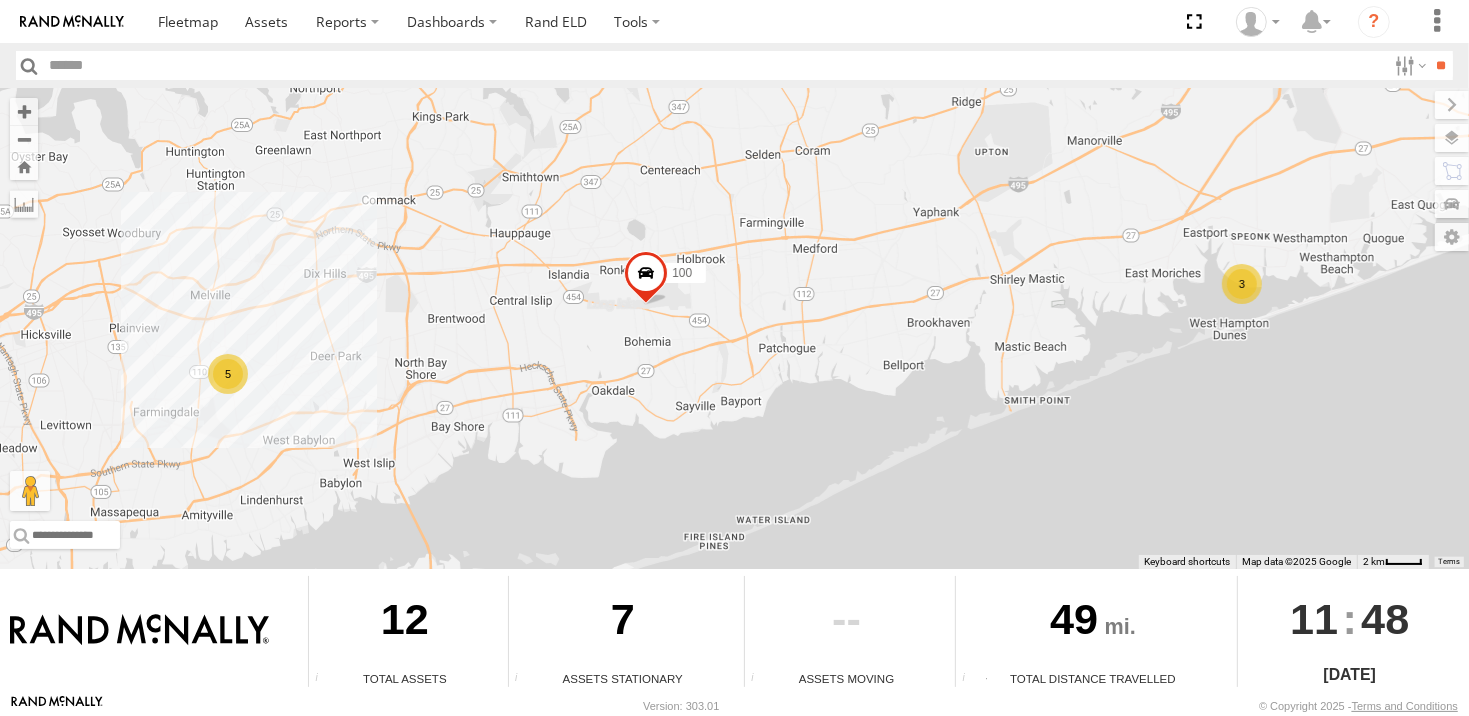 click at bounding box center (646, 278) 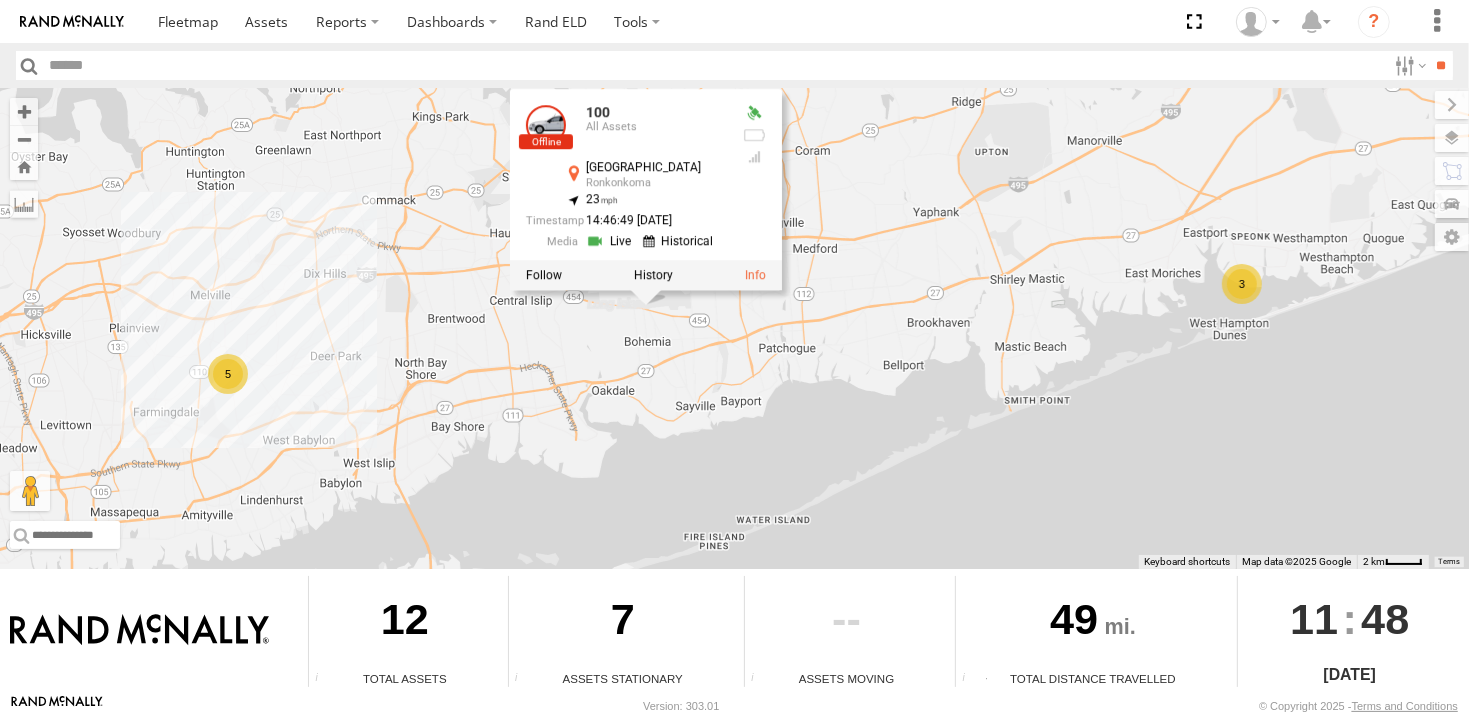 click on "100 5 3 100 All Assets Lakeland Ave Ronkonkoma 40.78818 ,  -73.11596 23 14:46:49 07/10/2025" at bounding box center (734, 328) 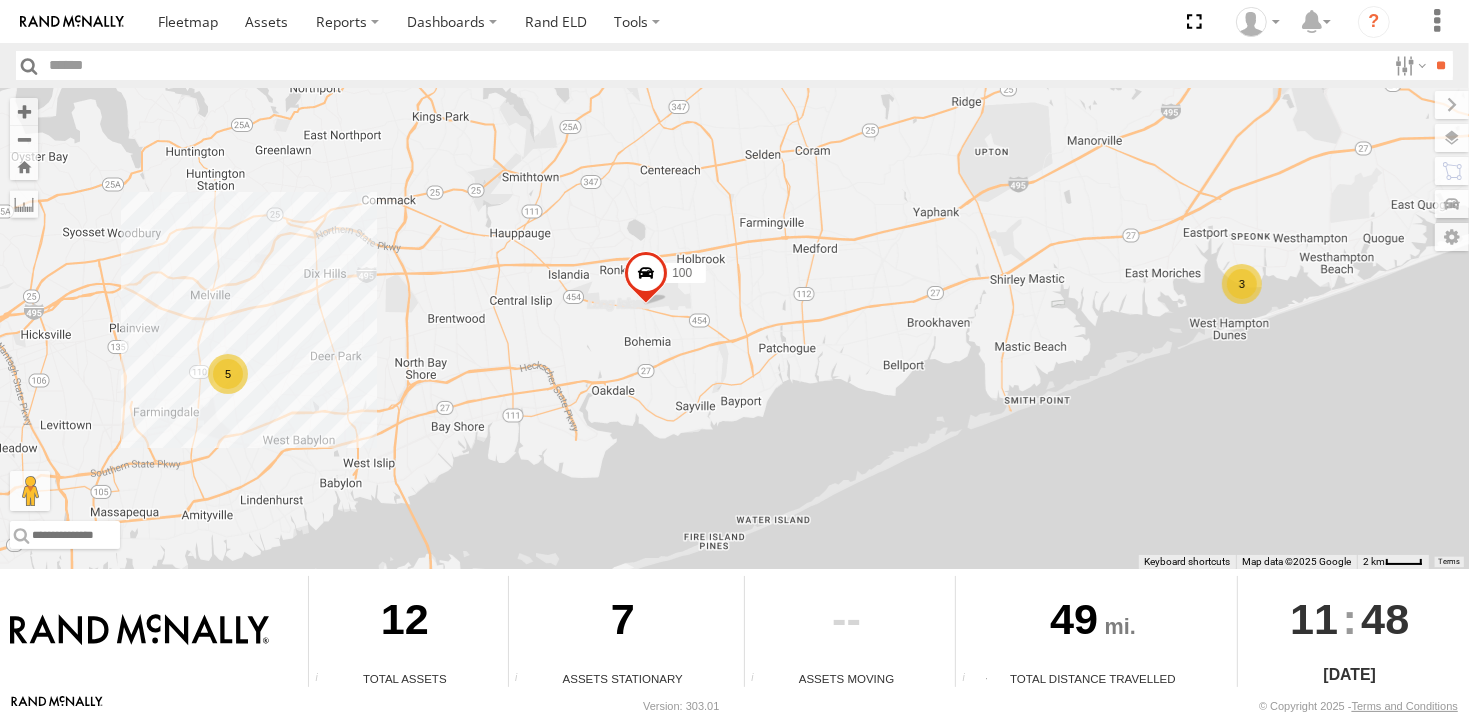 click on "5" at bounding box center (228, 374) 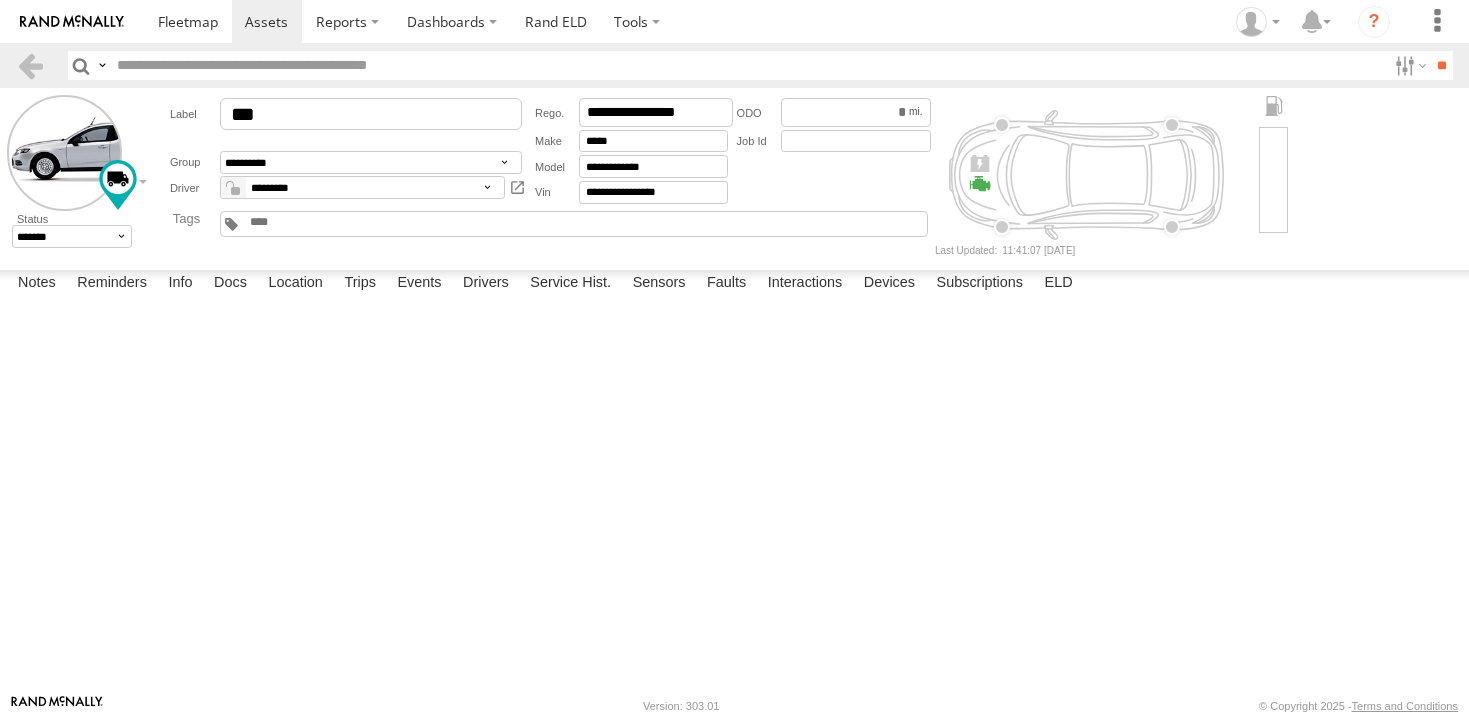 scroll, scrollTop: 0, scrollLeft: 0, axis: both 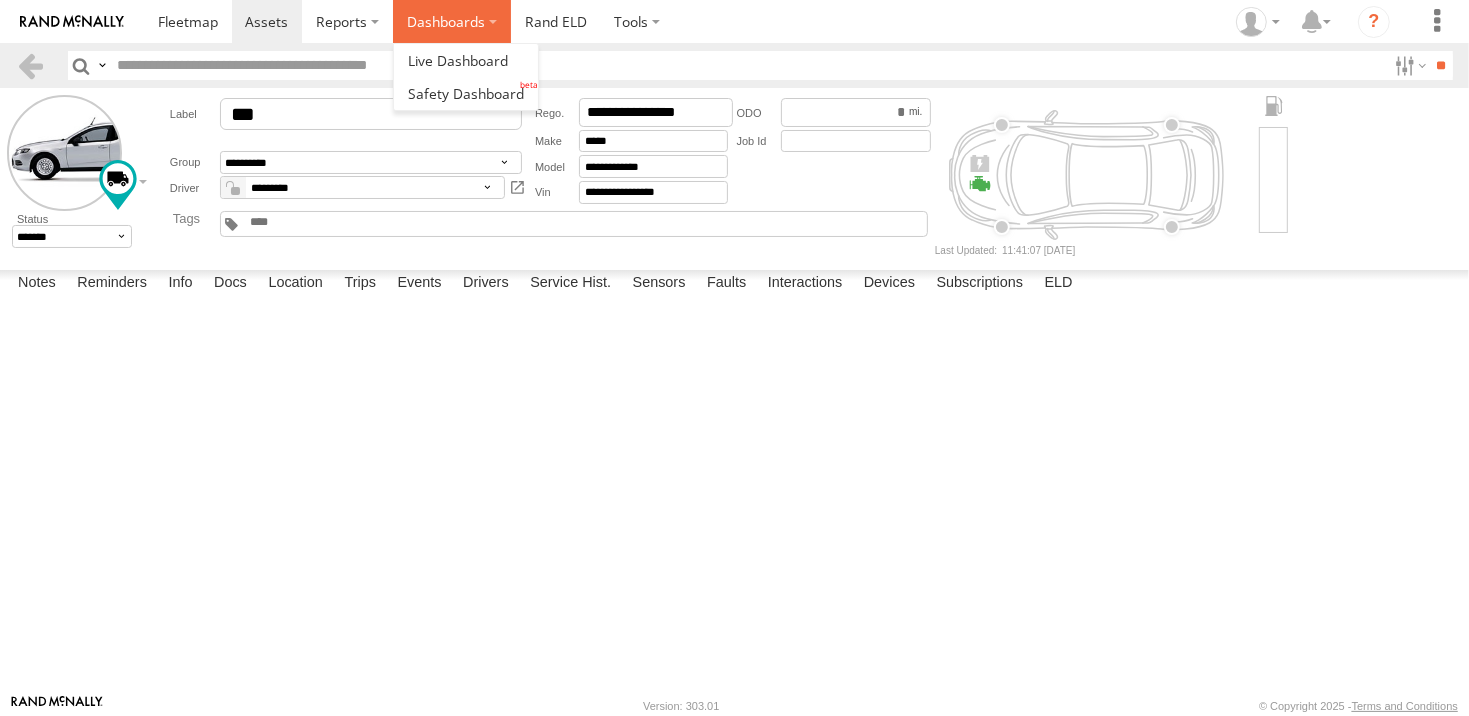 click on "Dashboards" at bounding box center (452, 21) 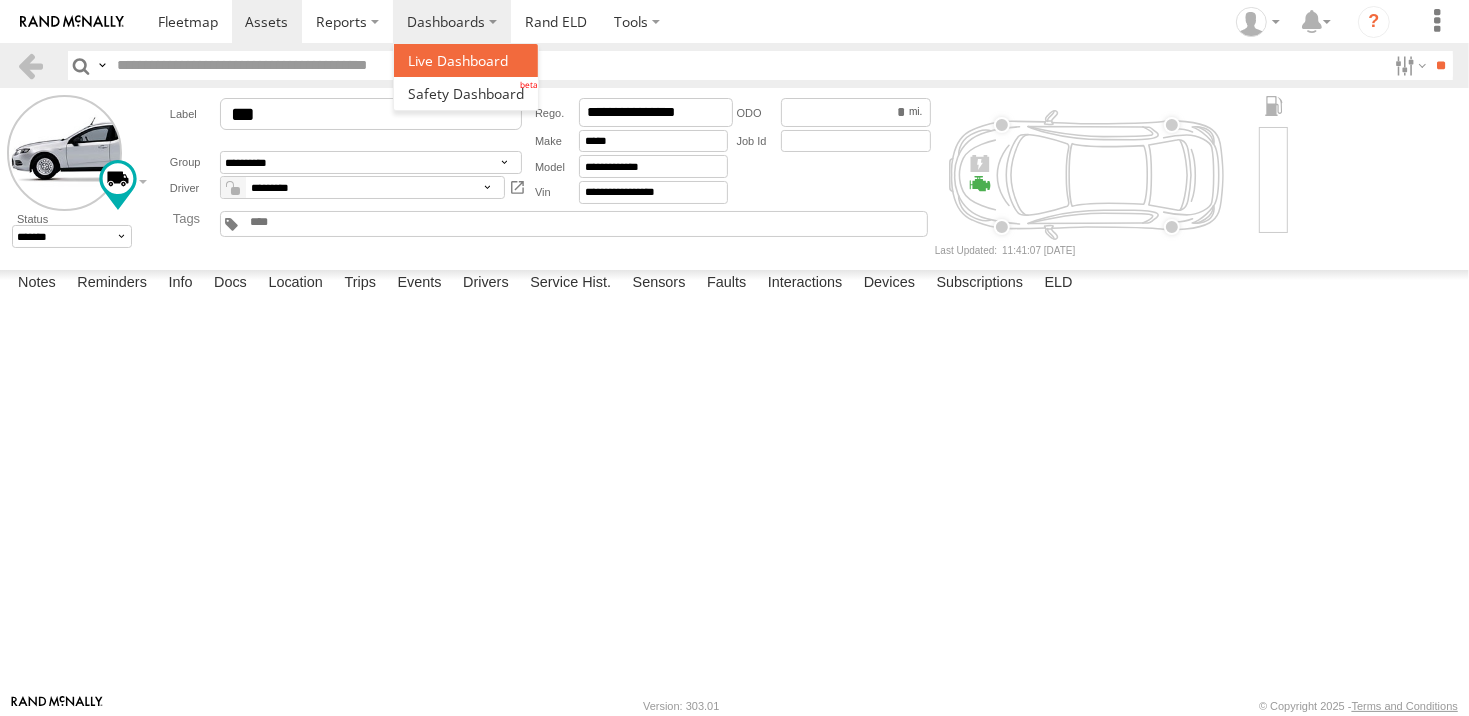 click at bounding box center (458, 60) 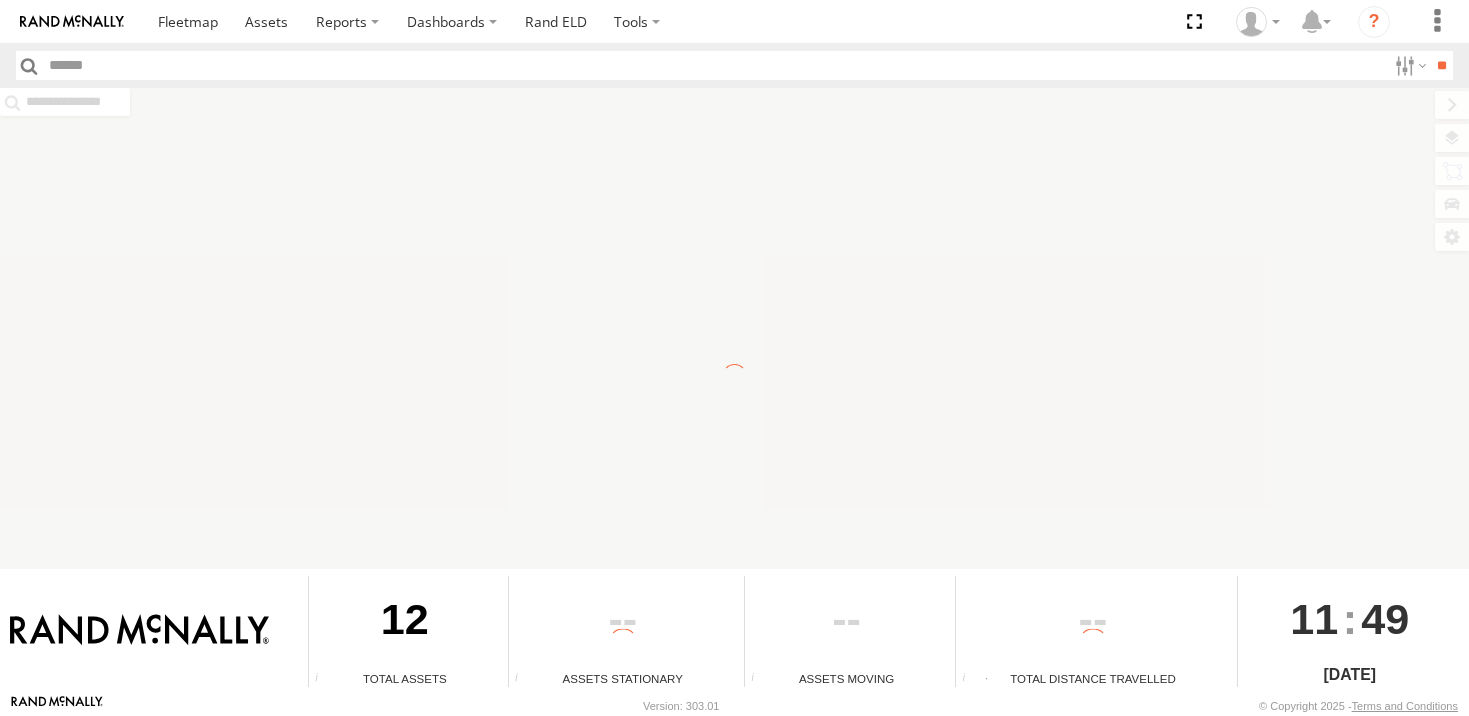 scroll, scrollTop: 0, scrollLeft: 0, axis: both 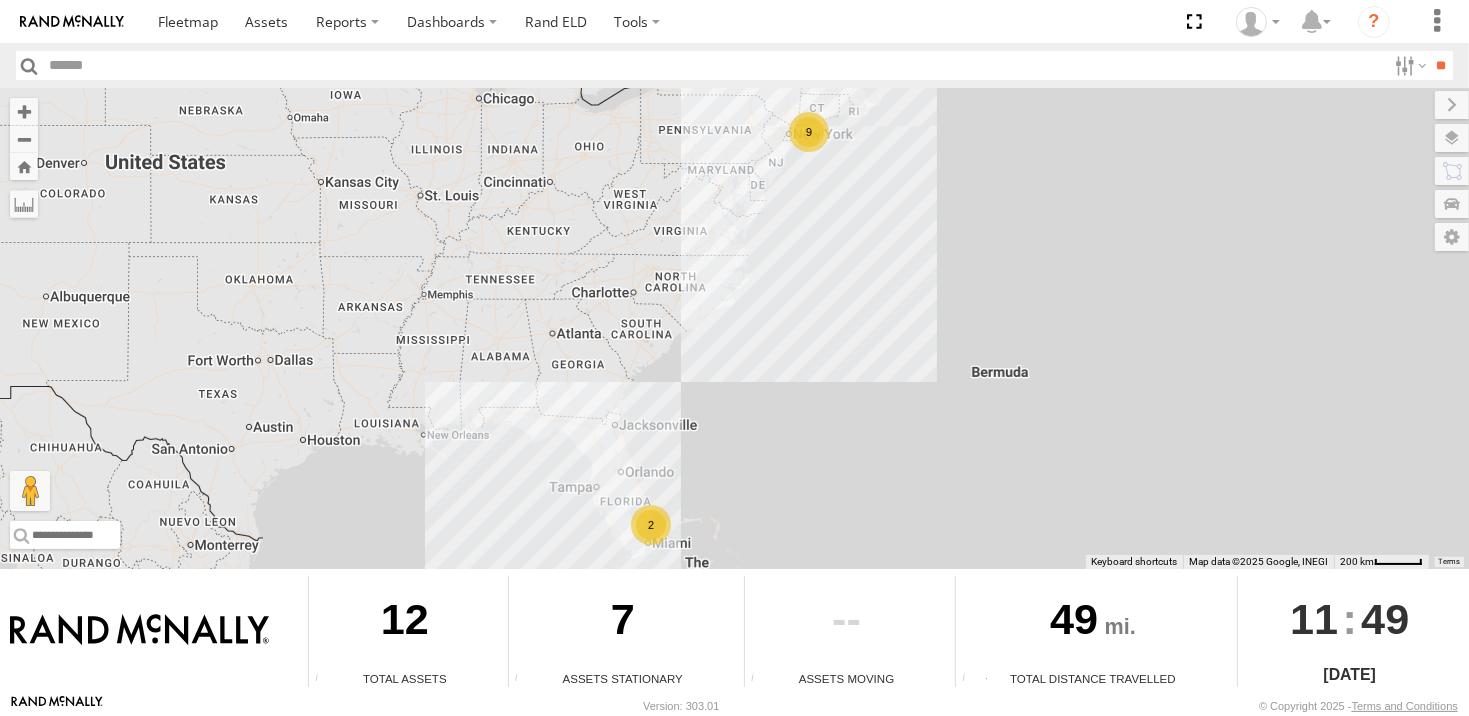 click on "9" at bounding box center [809, 132] 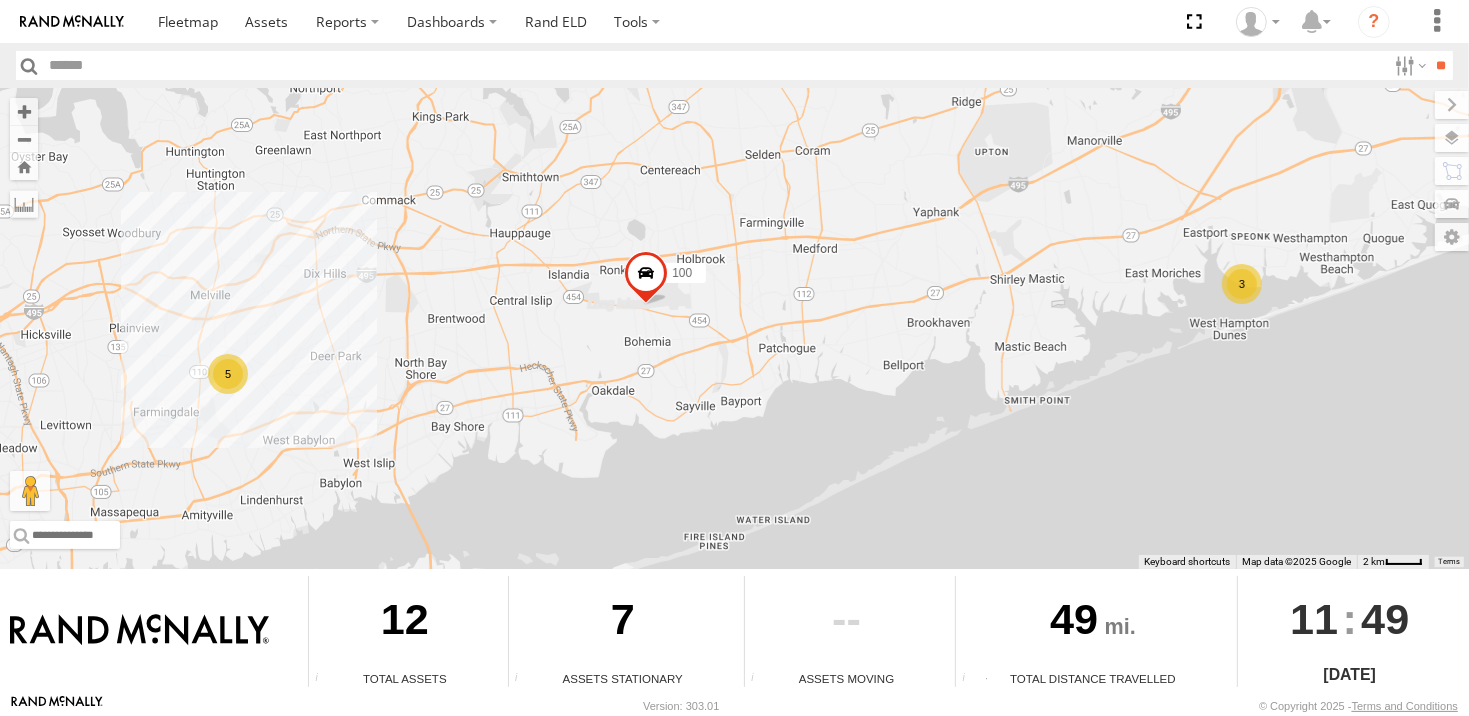 click on "3" at bounding box center (1242, 284) 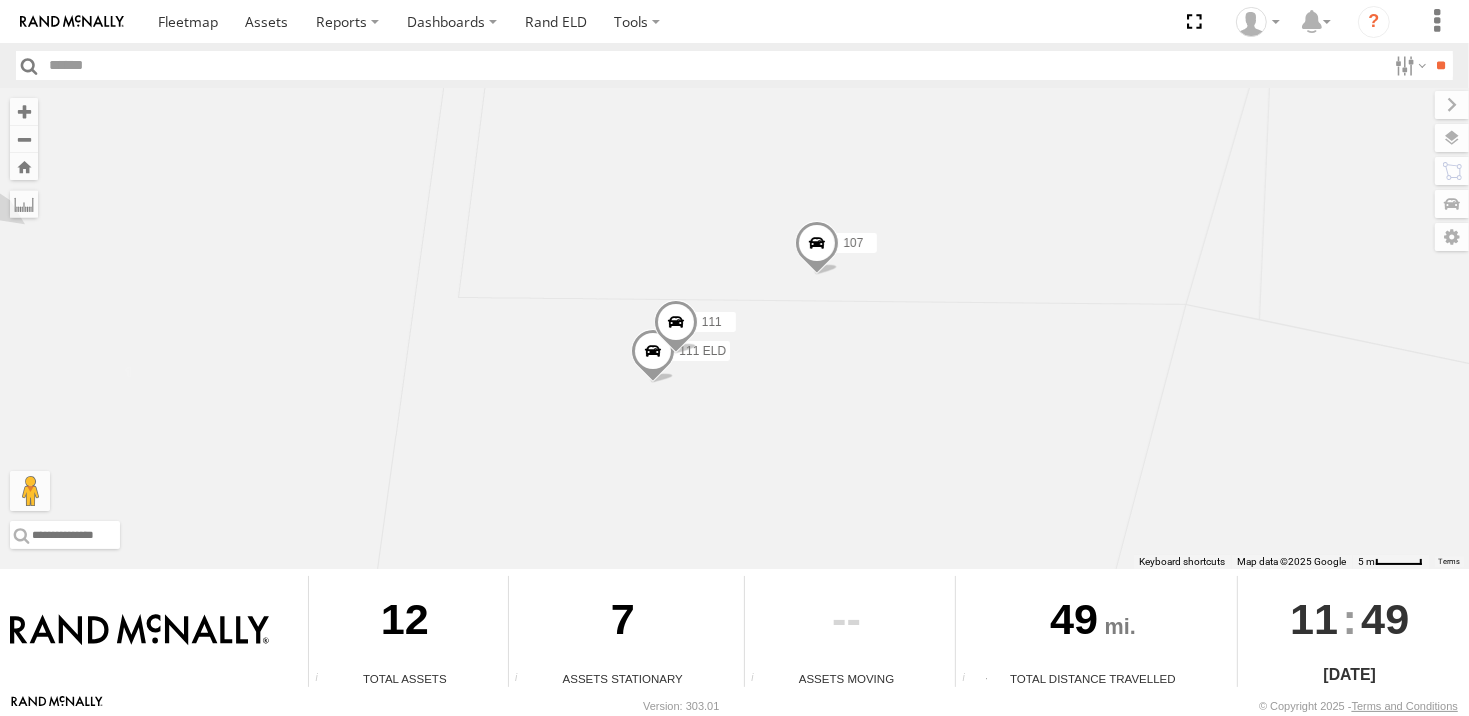 click at bounding box center [817, 248] 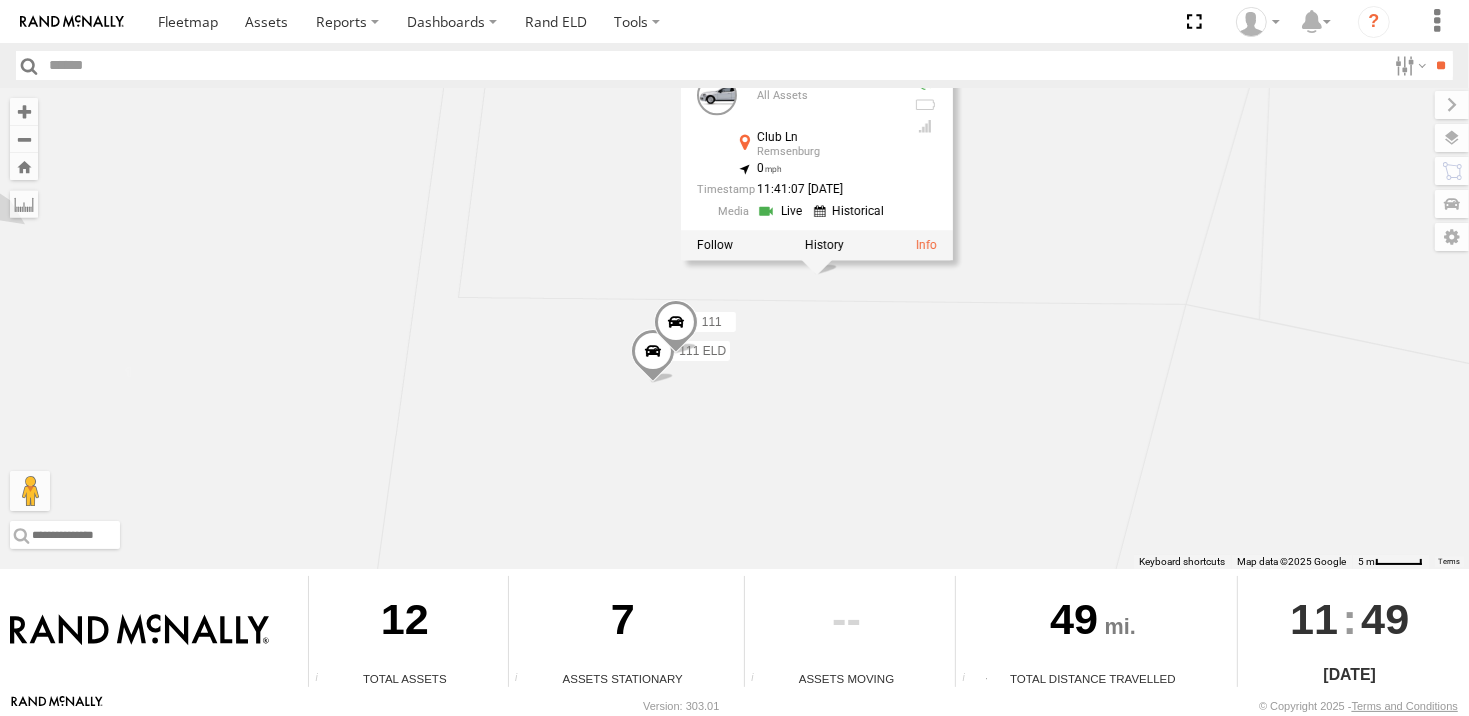 click at bounding box center [782, 210] 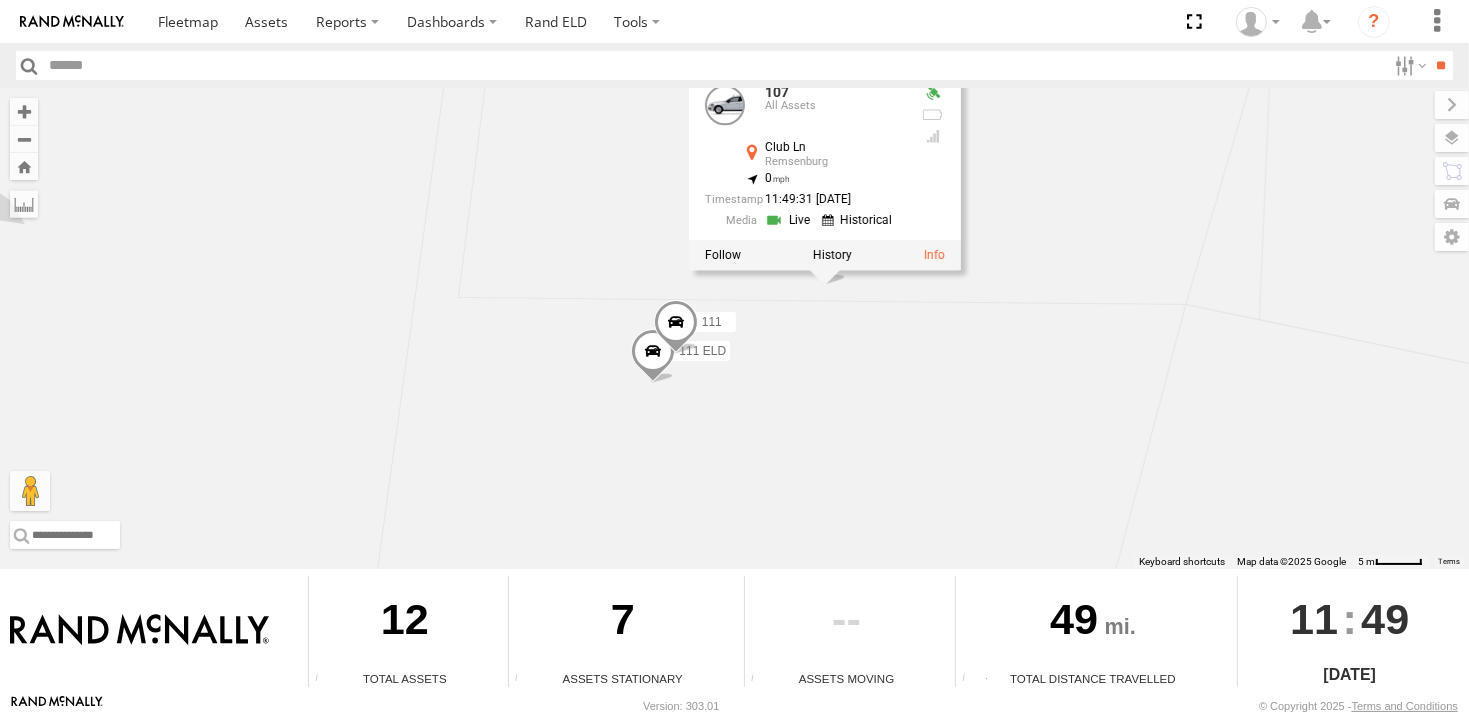 click at bounding box center [789, 220] 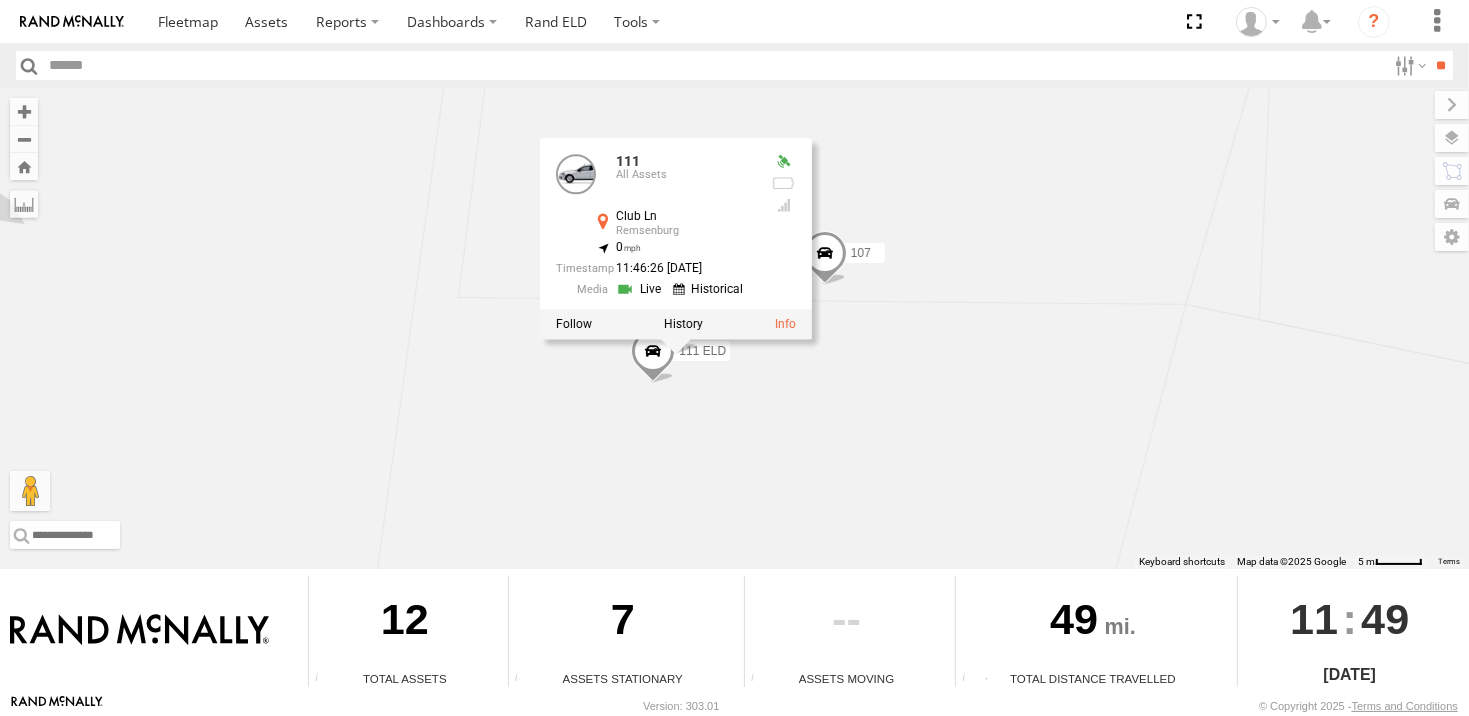 click at bounding box center [640, 289] 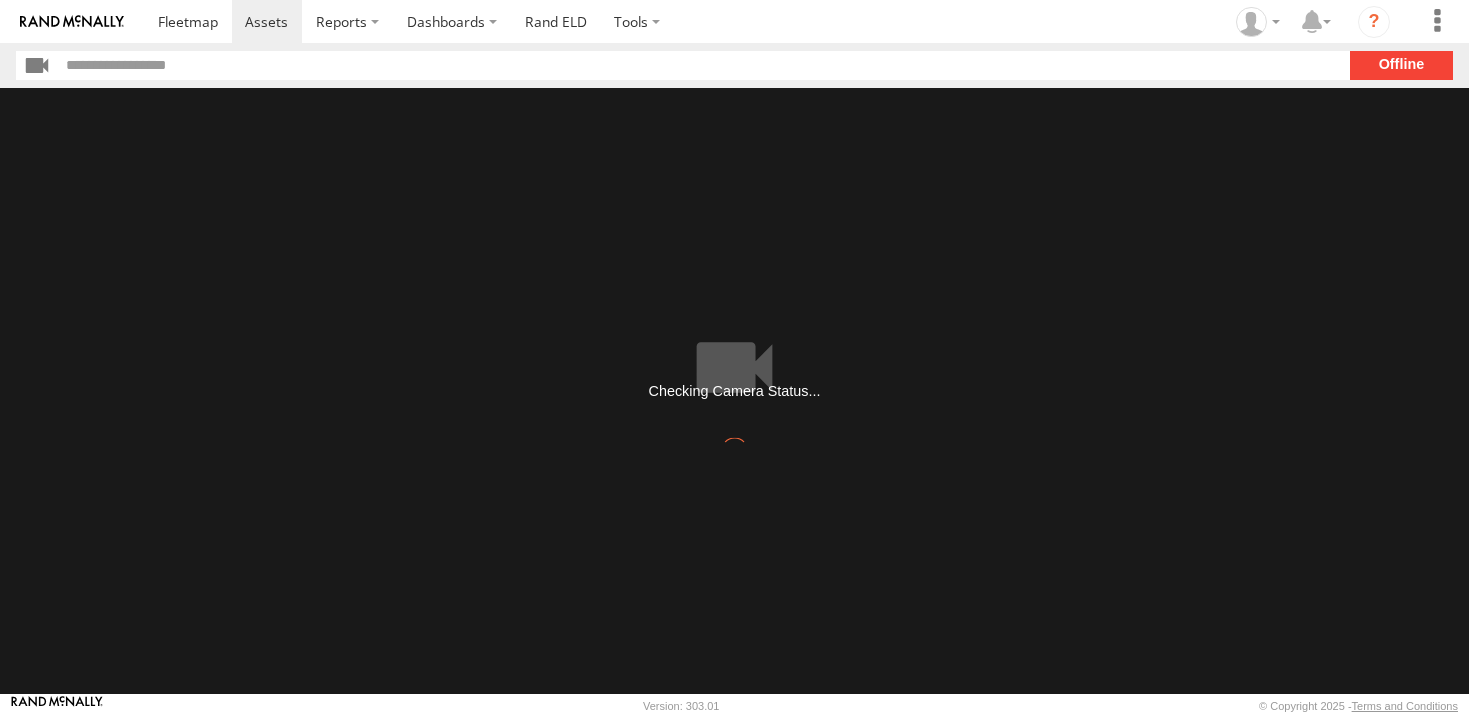 scroll, scrollTop: 0, scrollLeft: 0, axis: both 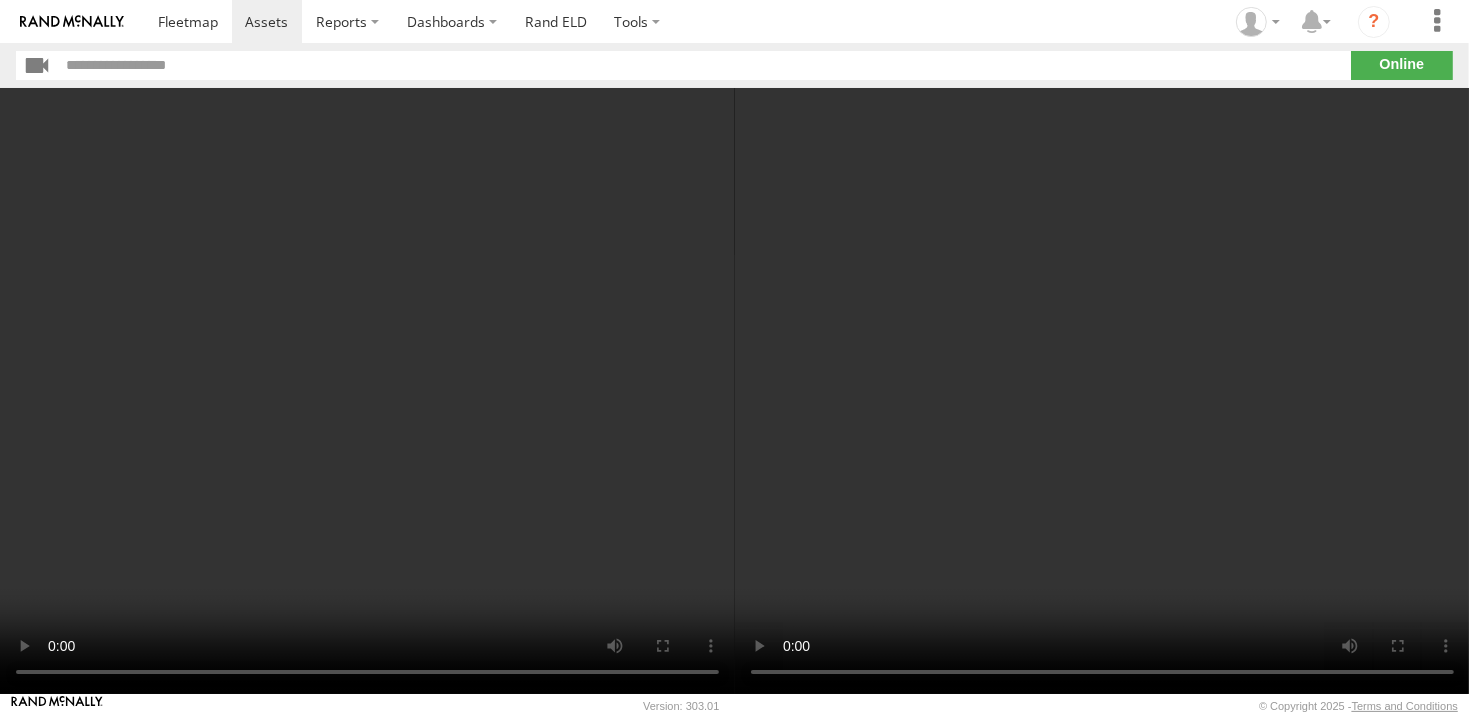 click at bounding box center [367, 391] 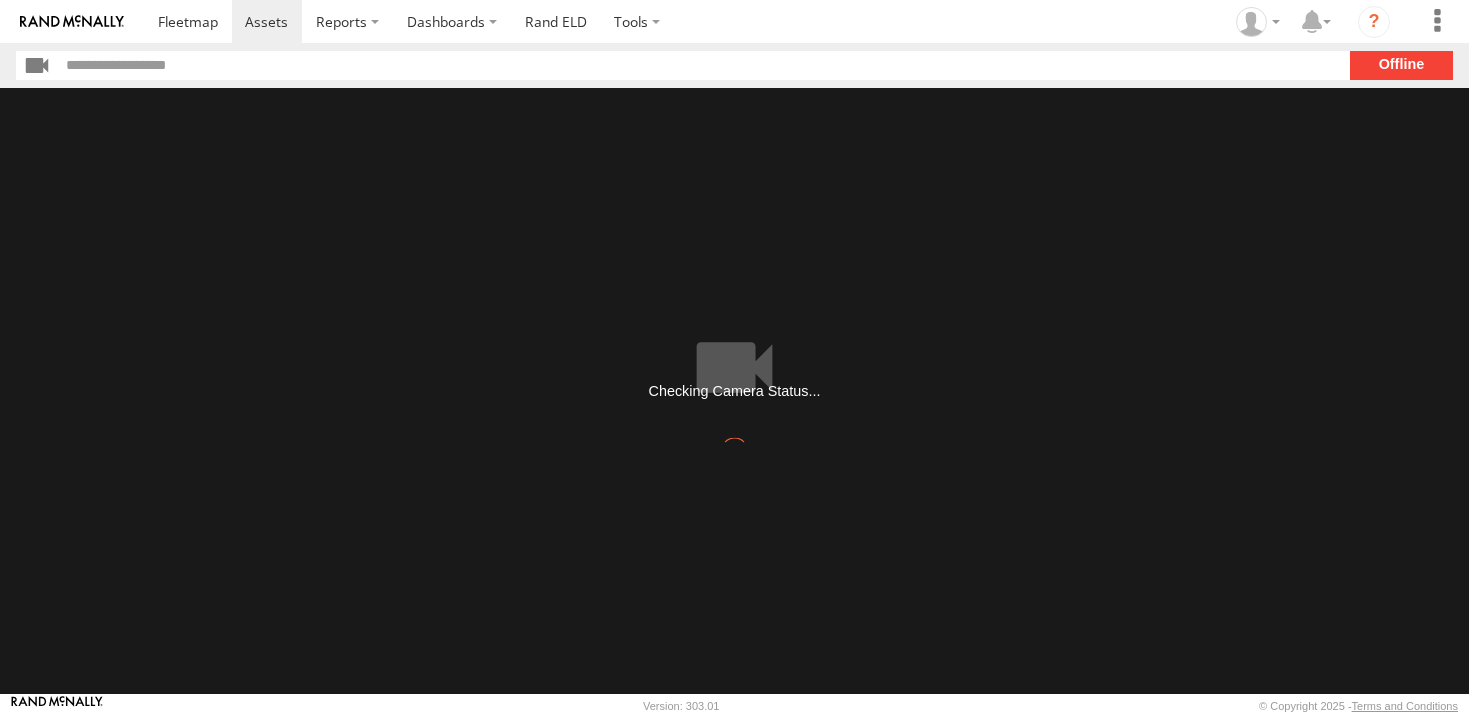 scroll, scrollTop: 0, scrollLeft: 0, axis: both 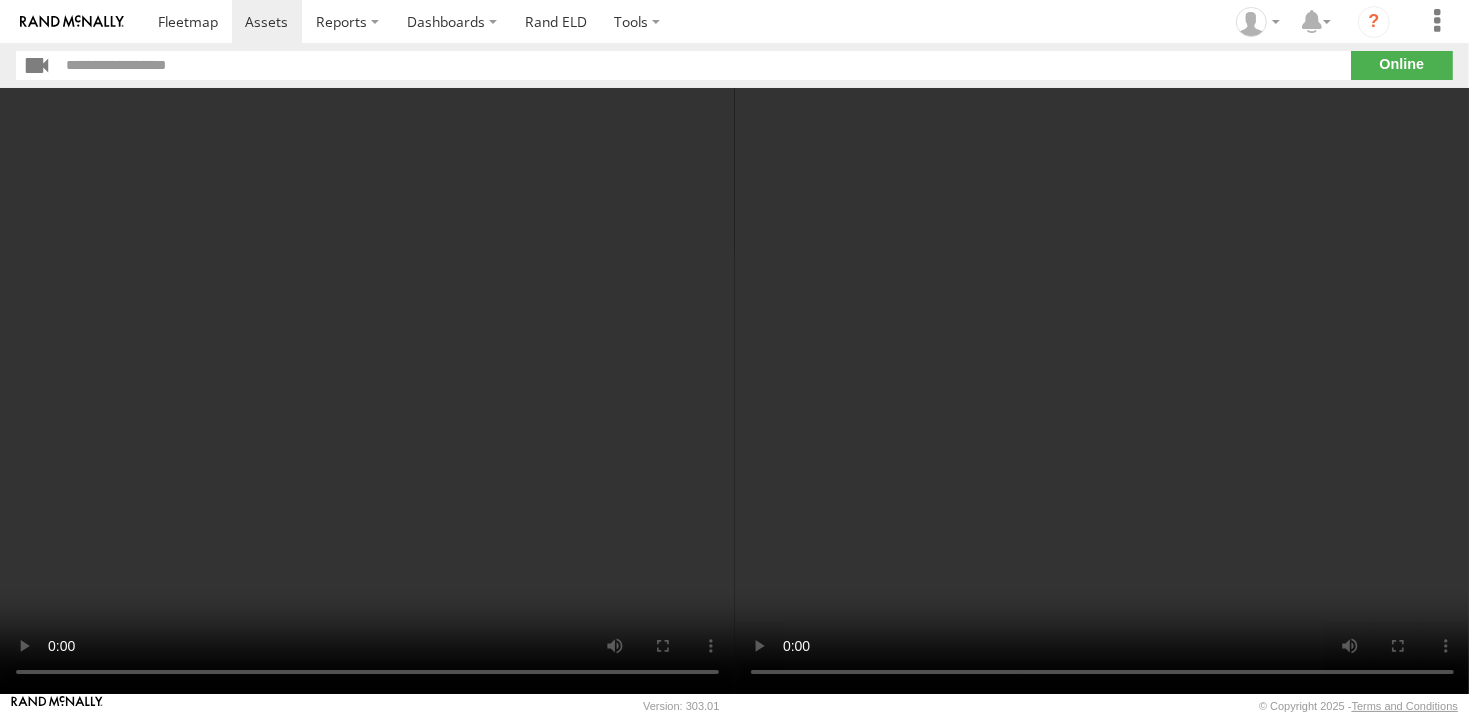 click at bounding box center [367, 391] 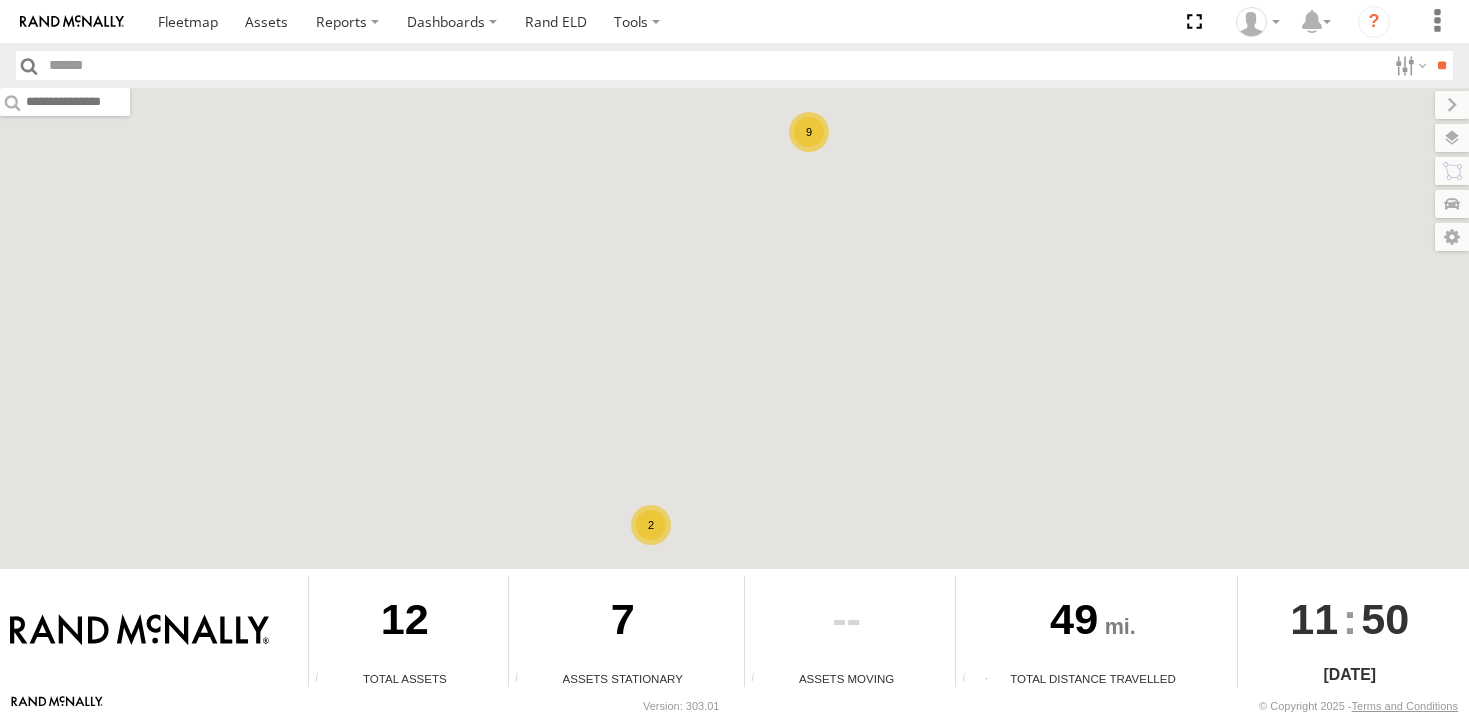 scroll, scrollTop: 0, scrollLeft: 0, axis: both 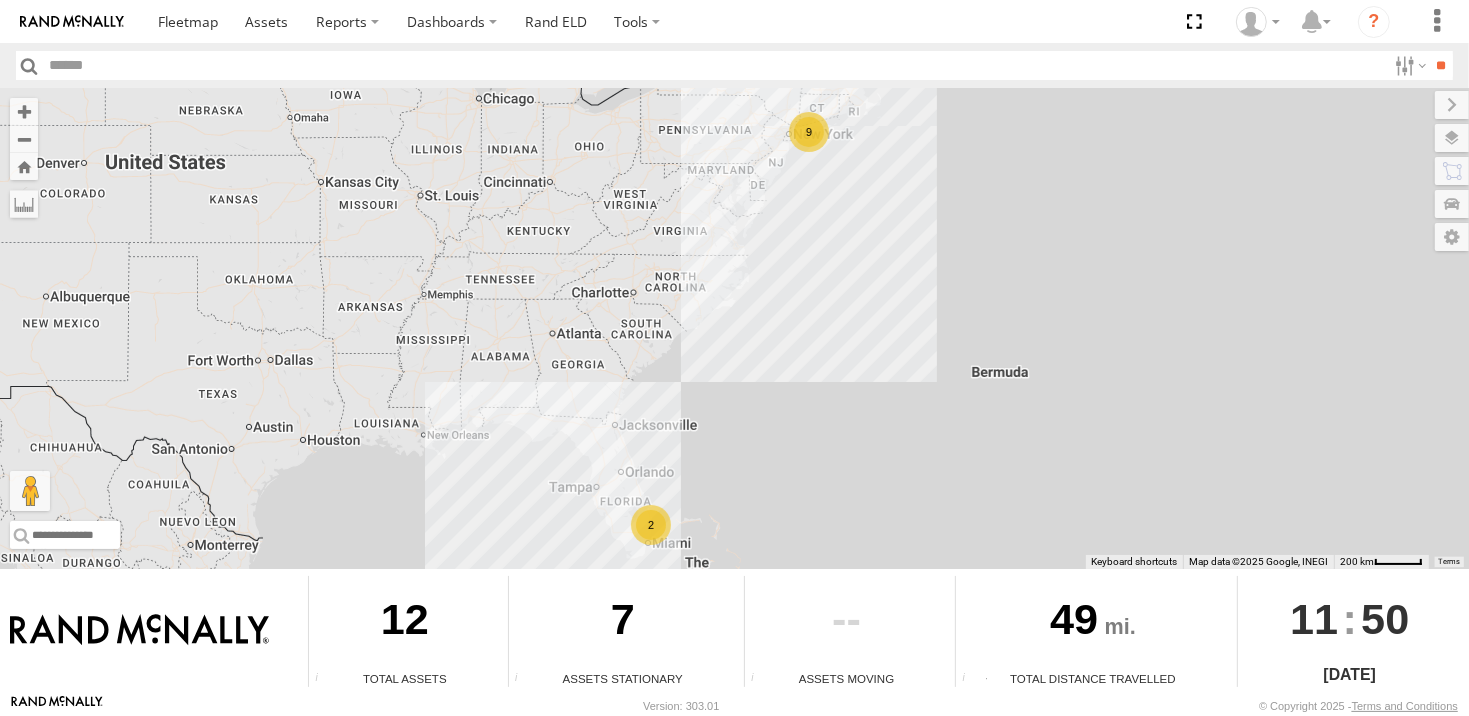 click on "9" at bounding box center [809, 132] 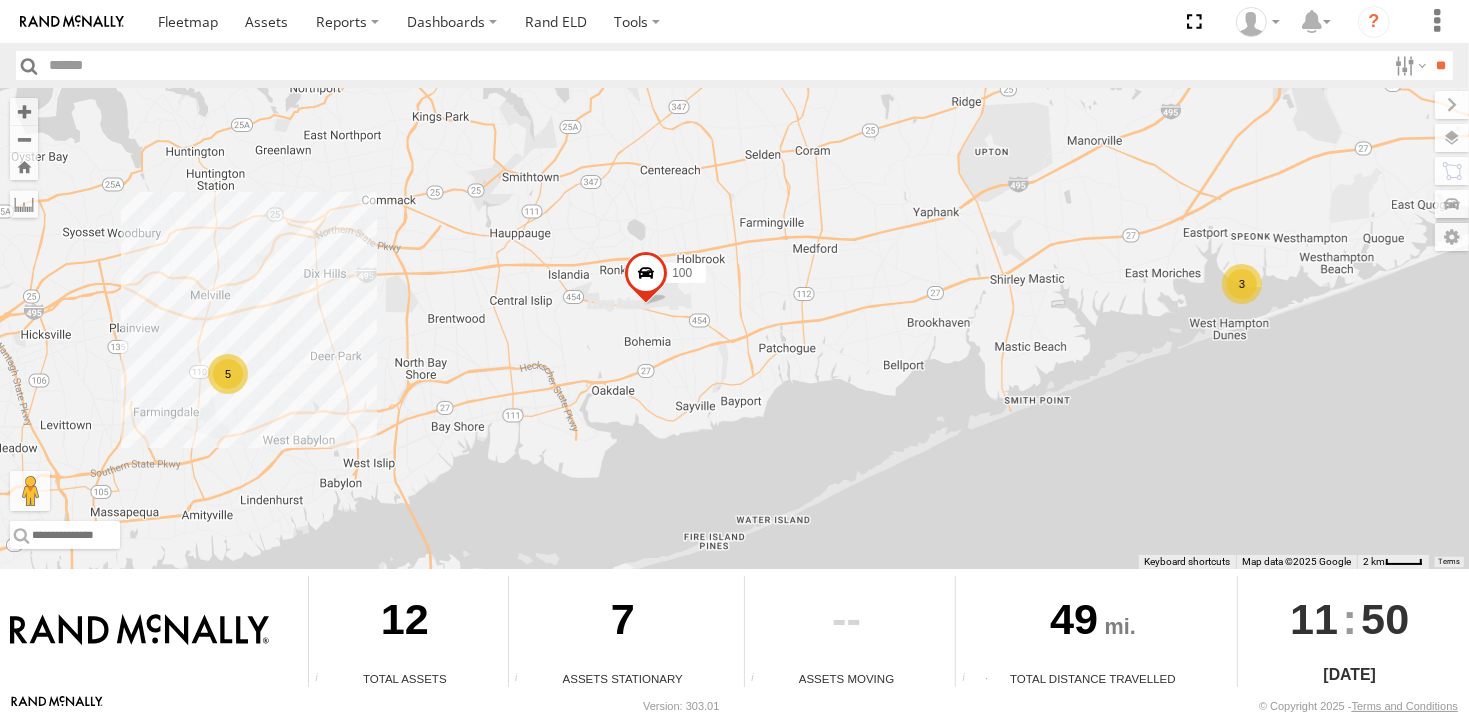click on "3" at bounding box center [1242, 284] 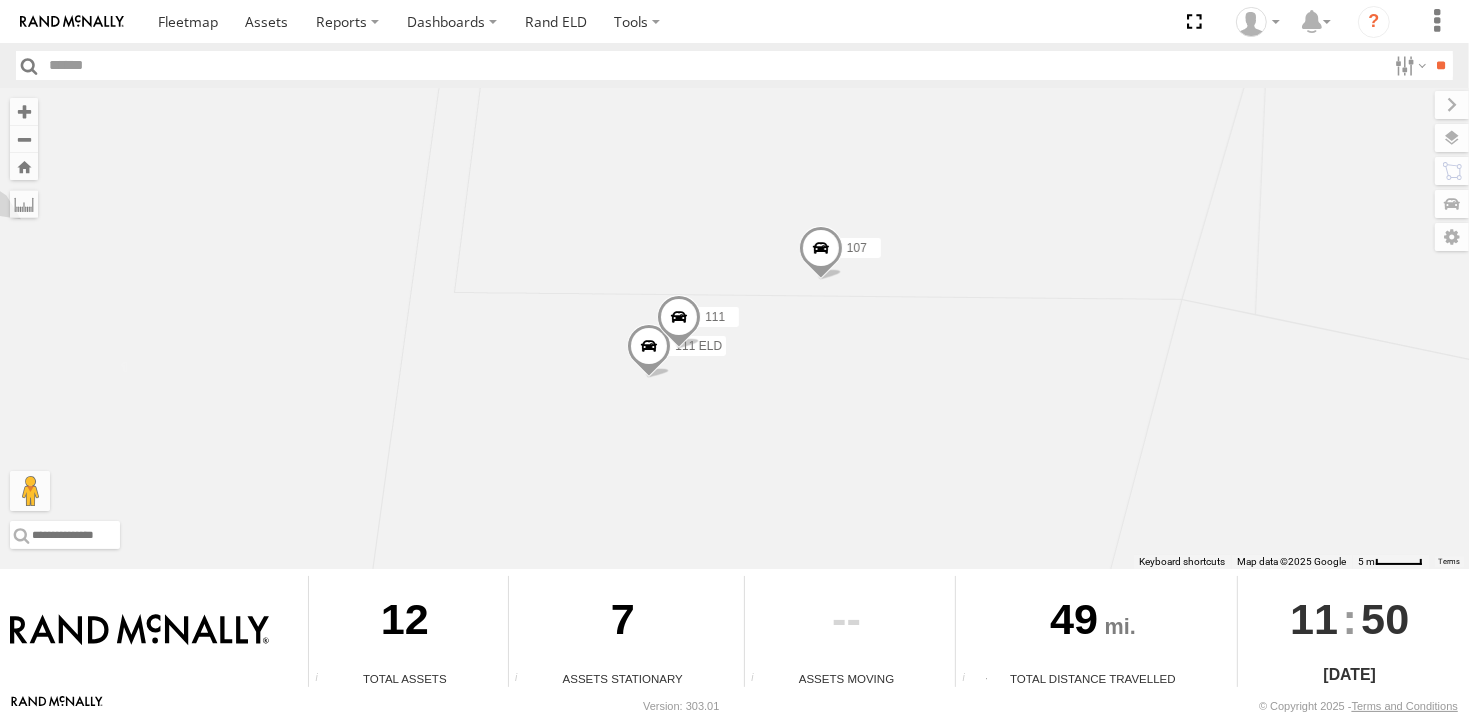 click at bounding box center (649, 351) 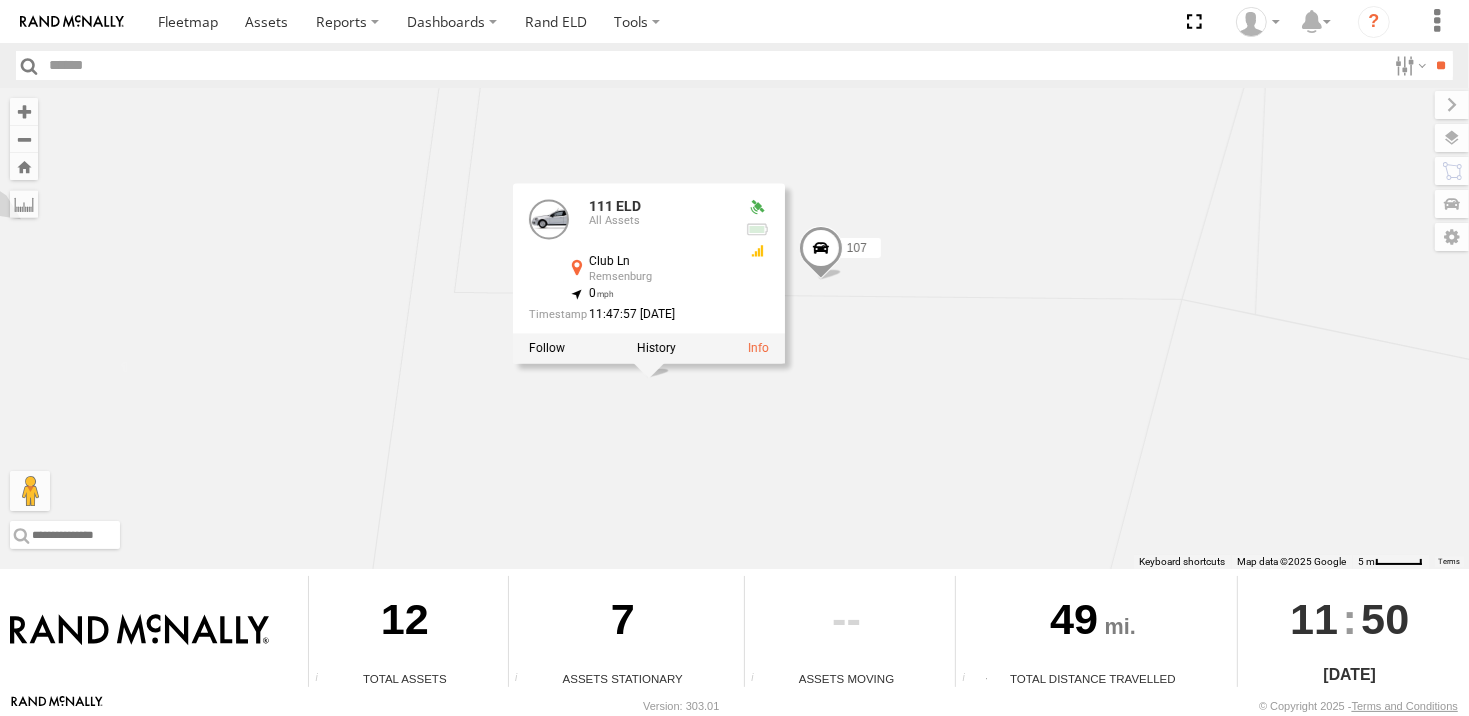 click on "100 111 107 111 ELD 111 ELD All Assets Club Ln Remsenburg 40.79931 ,  -72.70676 0 11:47:57 07/14/2025" at bounding box center (734, 328) 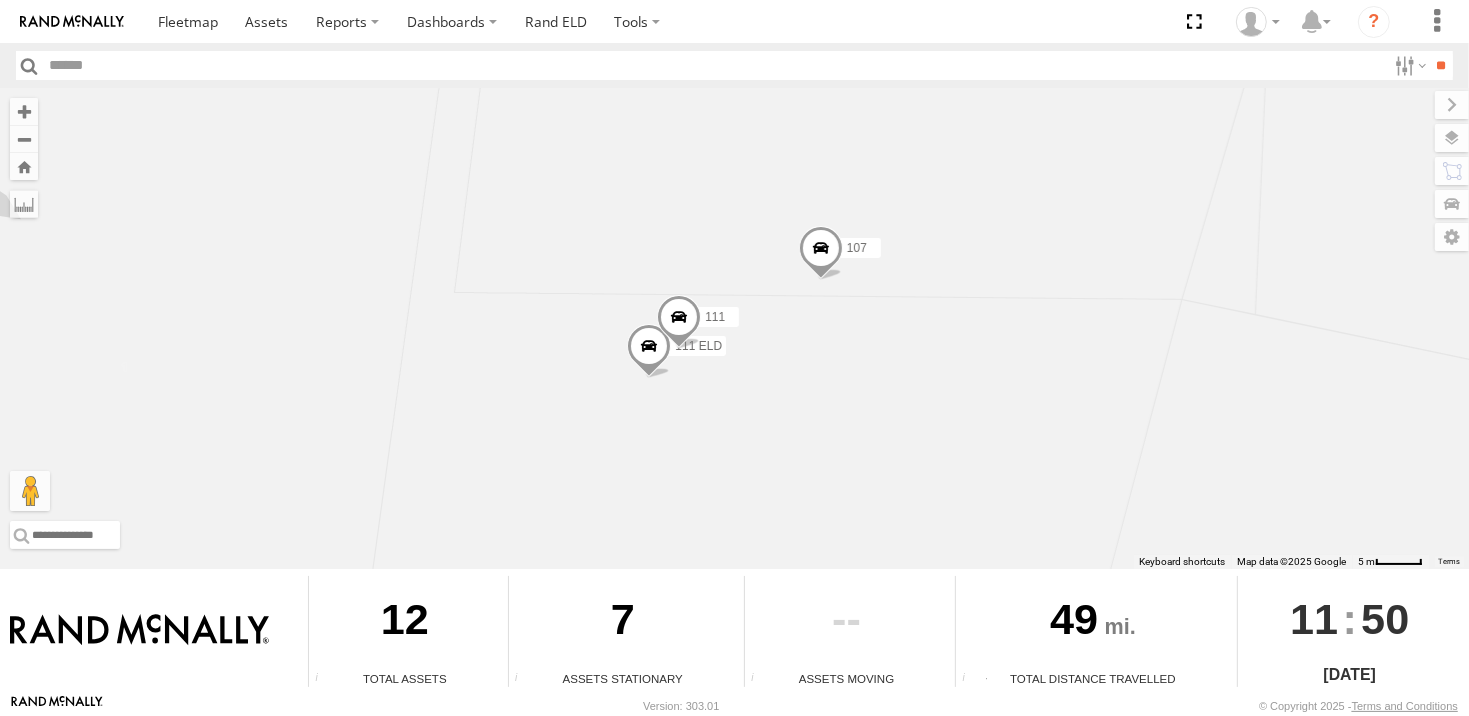 click at bounding box center [679, 321] 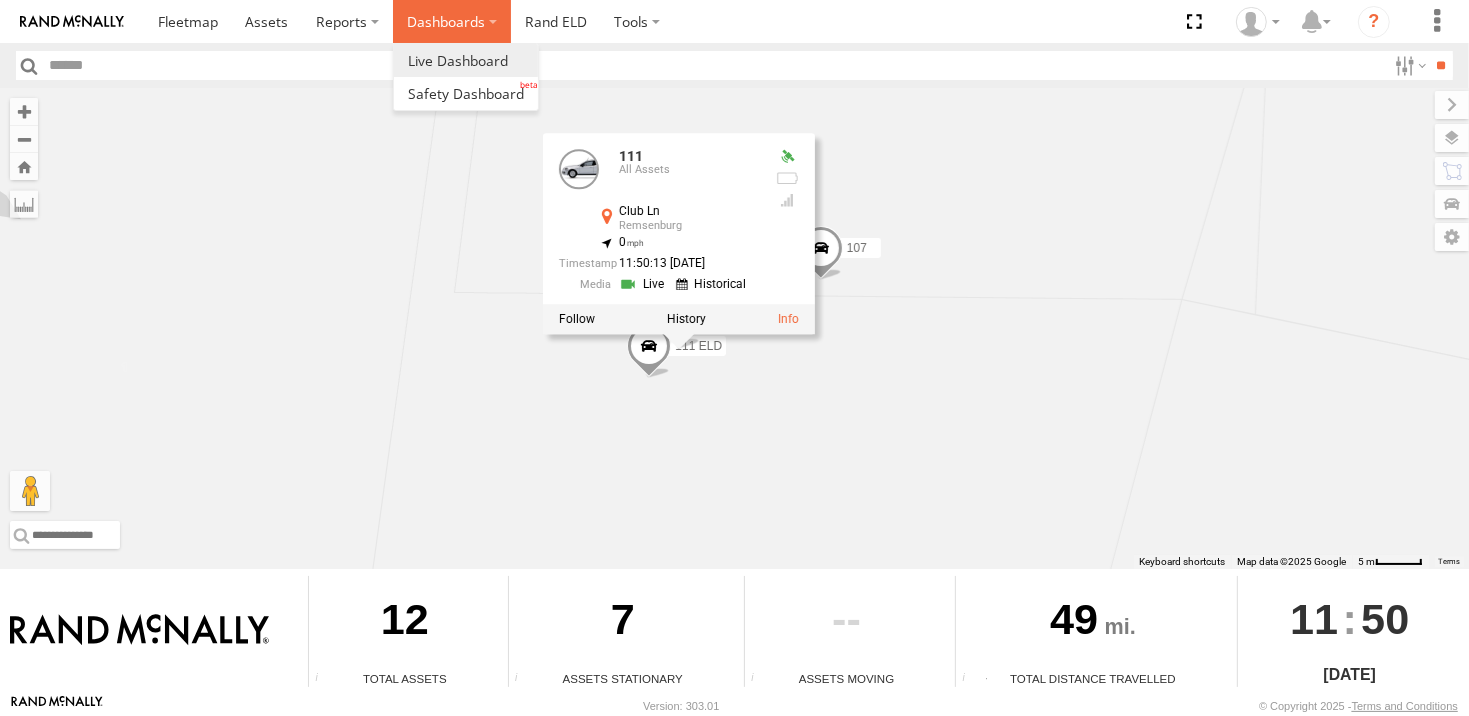 click on "Dashboards" at bounding box center [452, 21] 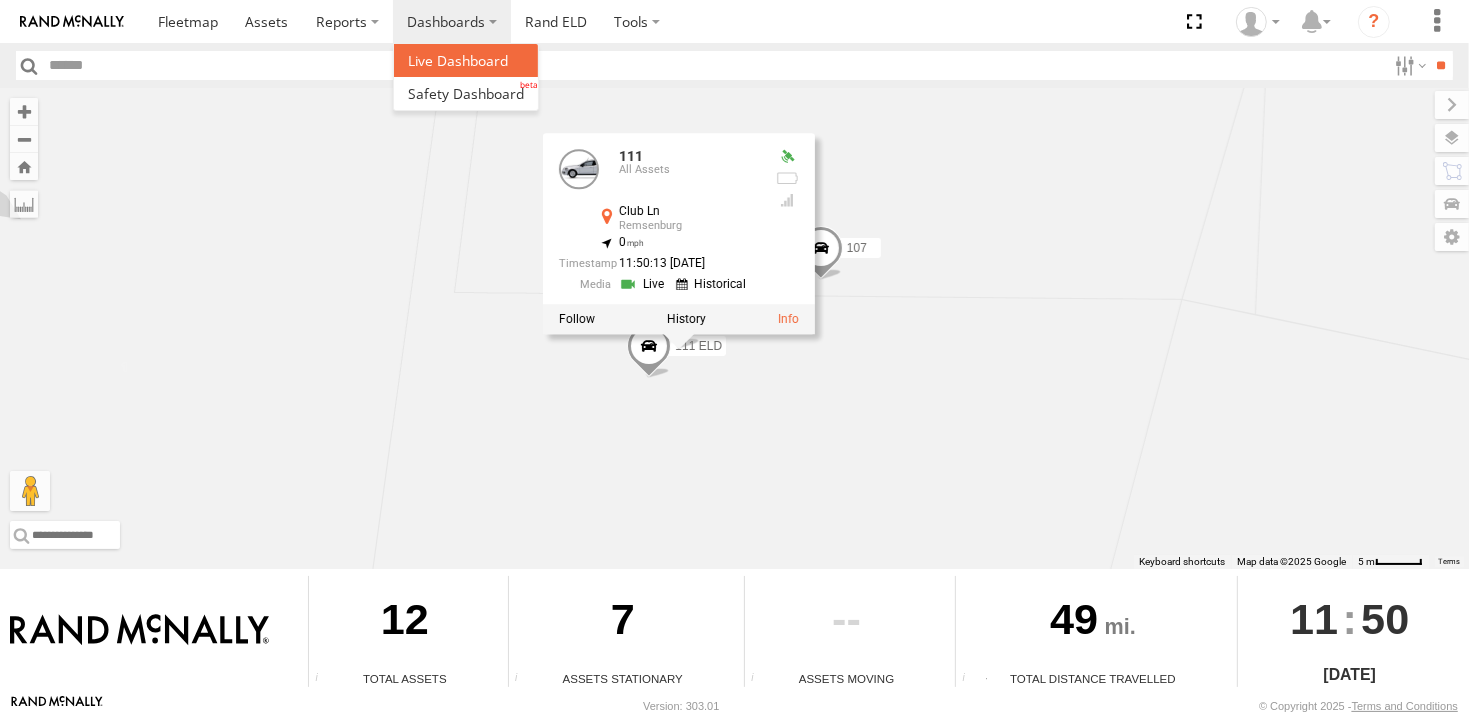 click at bounding box center [458, 60] 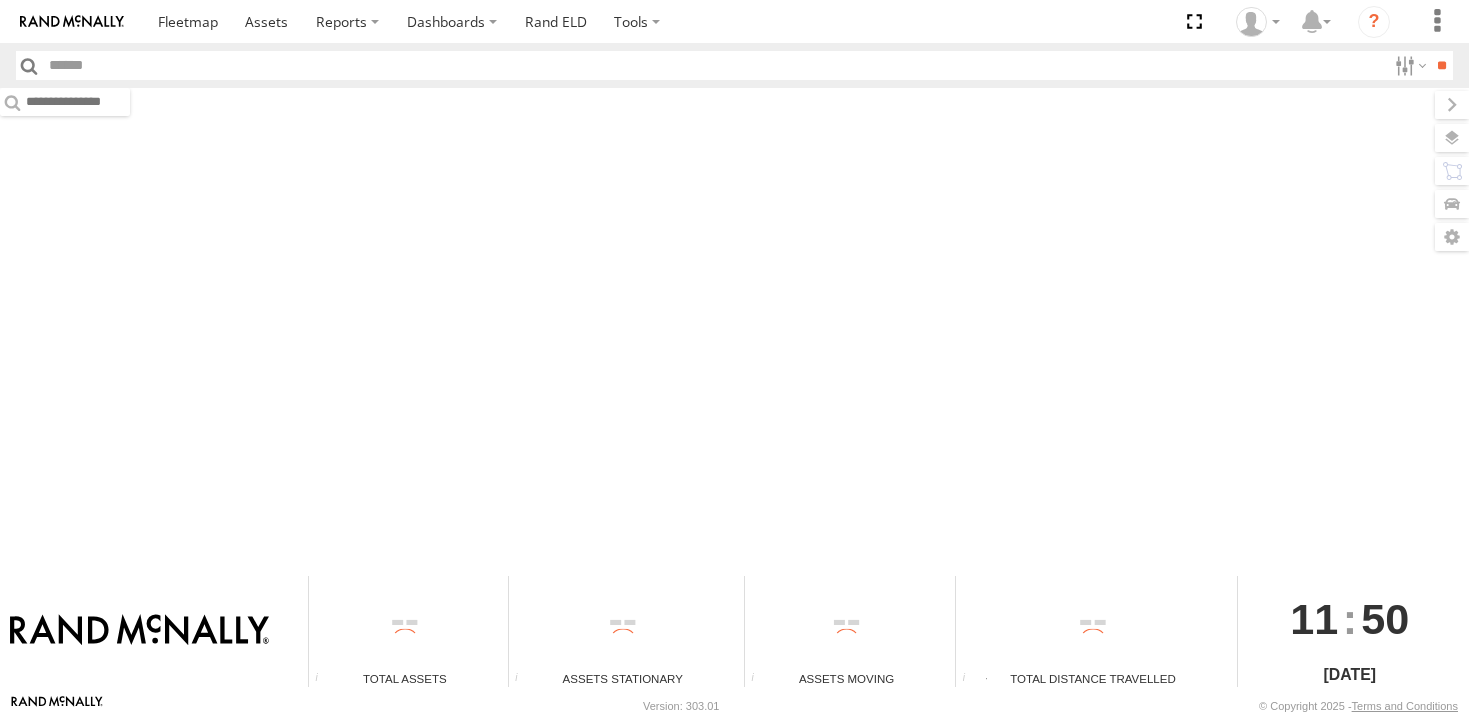 scroll, scrollTop: 0, scrollLeft: 0, axis: both 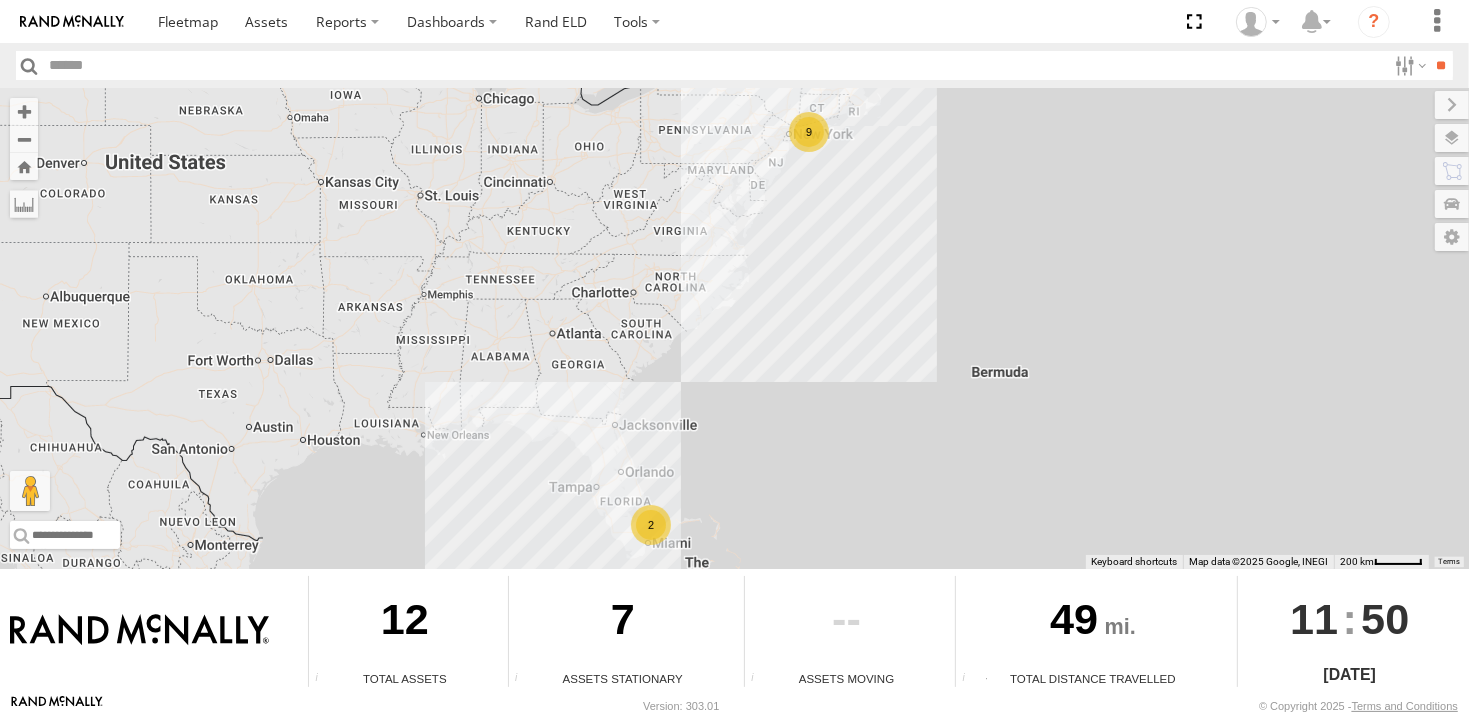 click on "9" at bounding box center (809, 132) 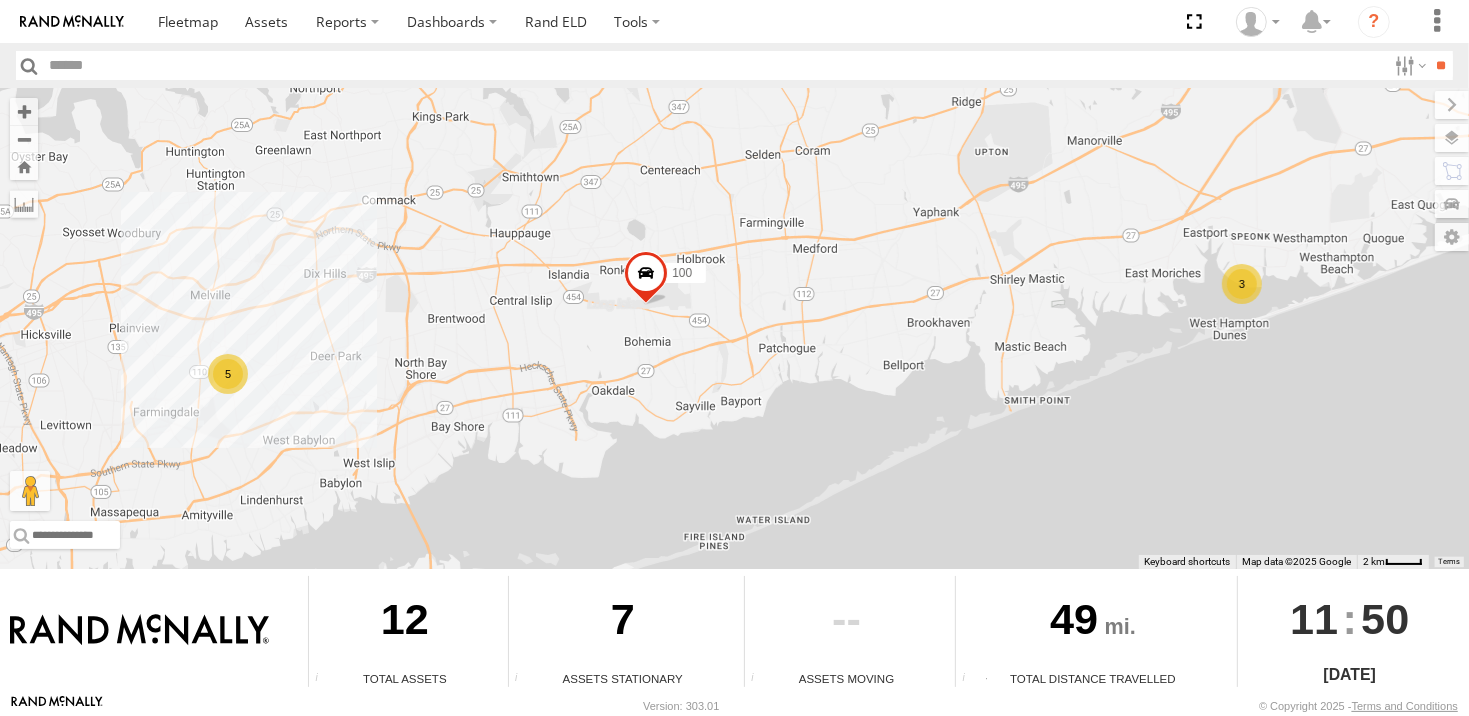 click on "3" at bounding box center (1242, 284) 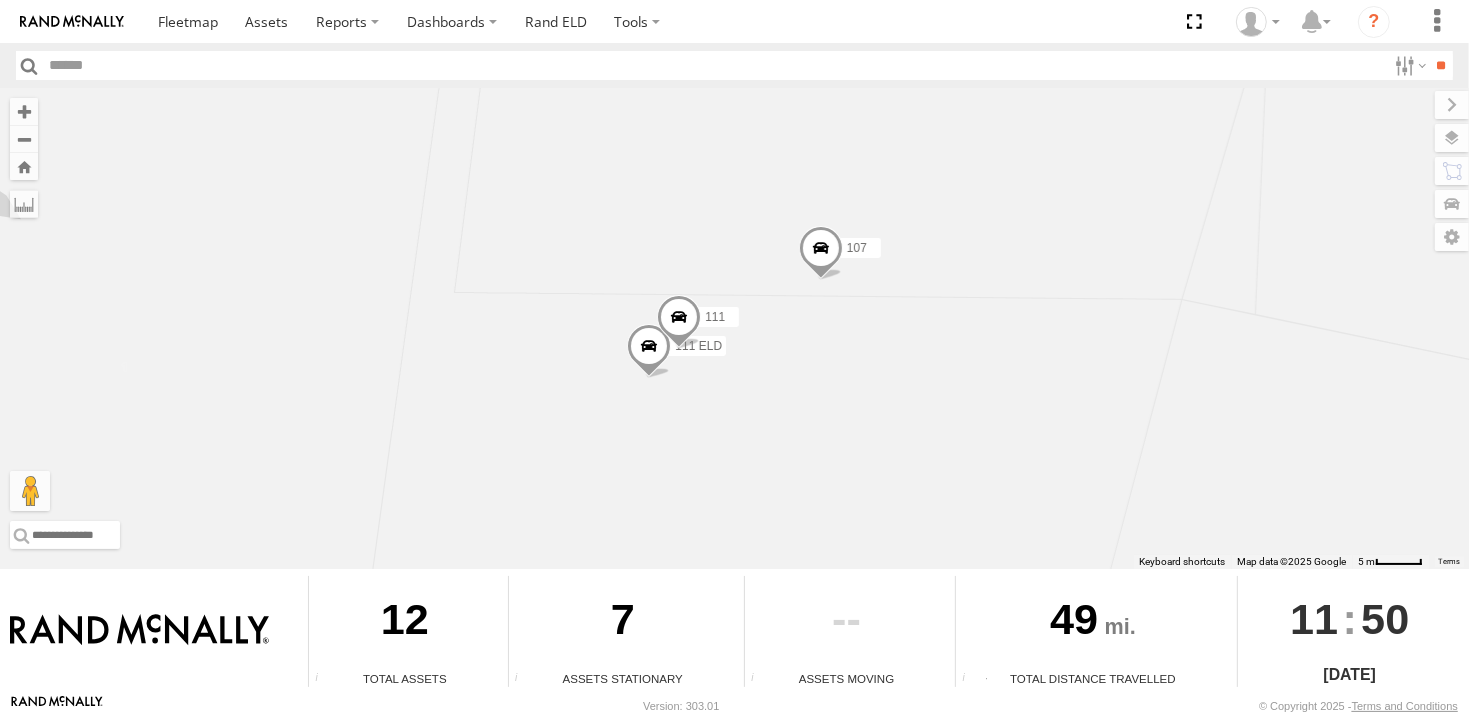 click at bounding box center [679, 321] 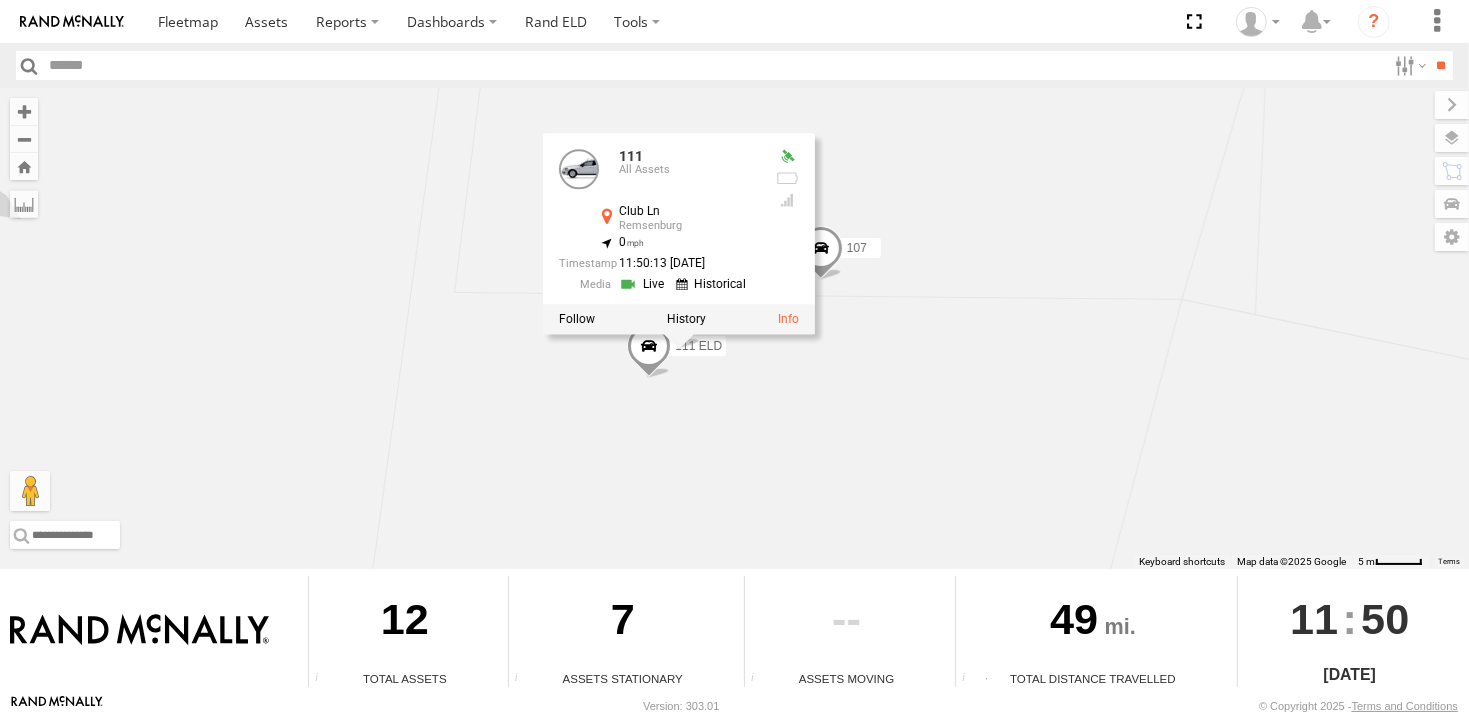 click at bounding box center (644, 284) 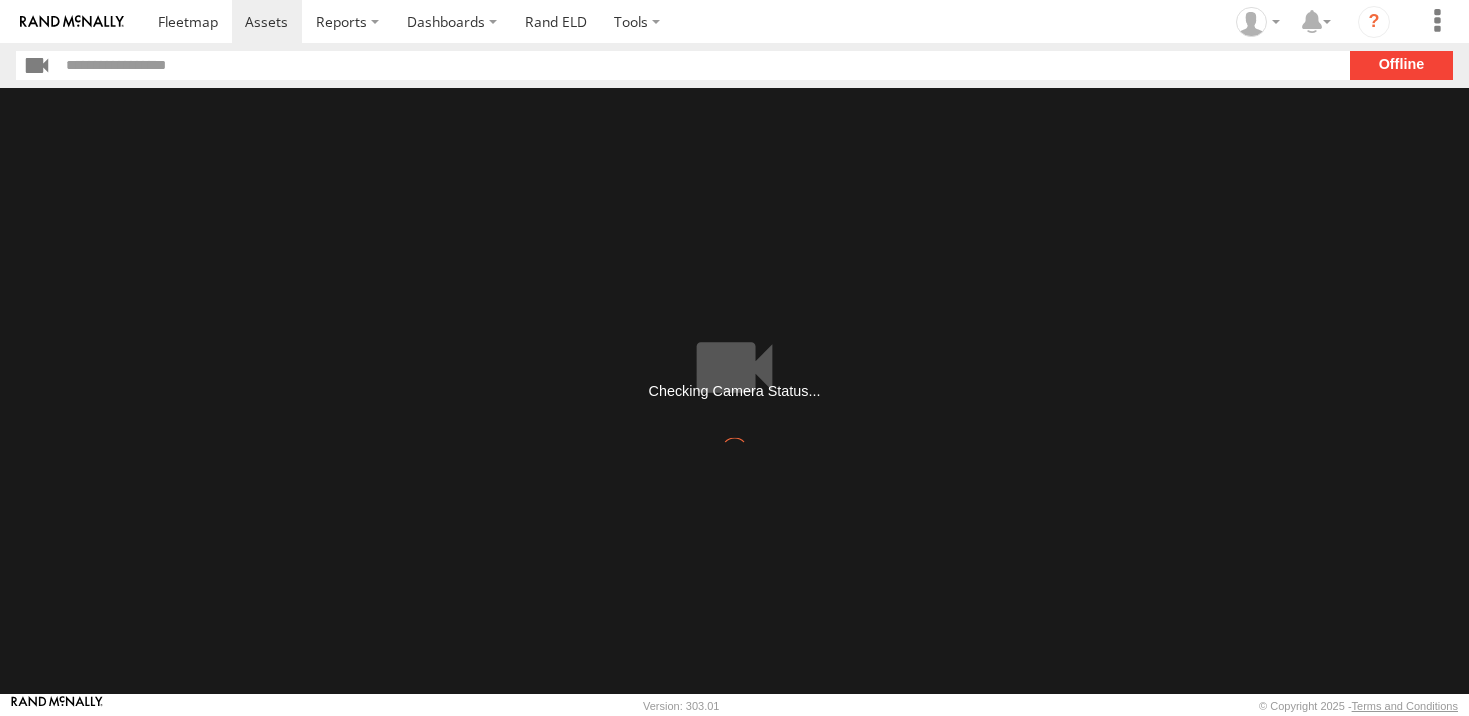 scroll, scrollTop: 0, scrollLeft: 0, axis: both 